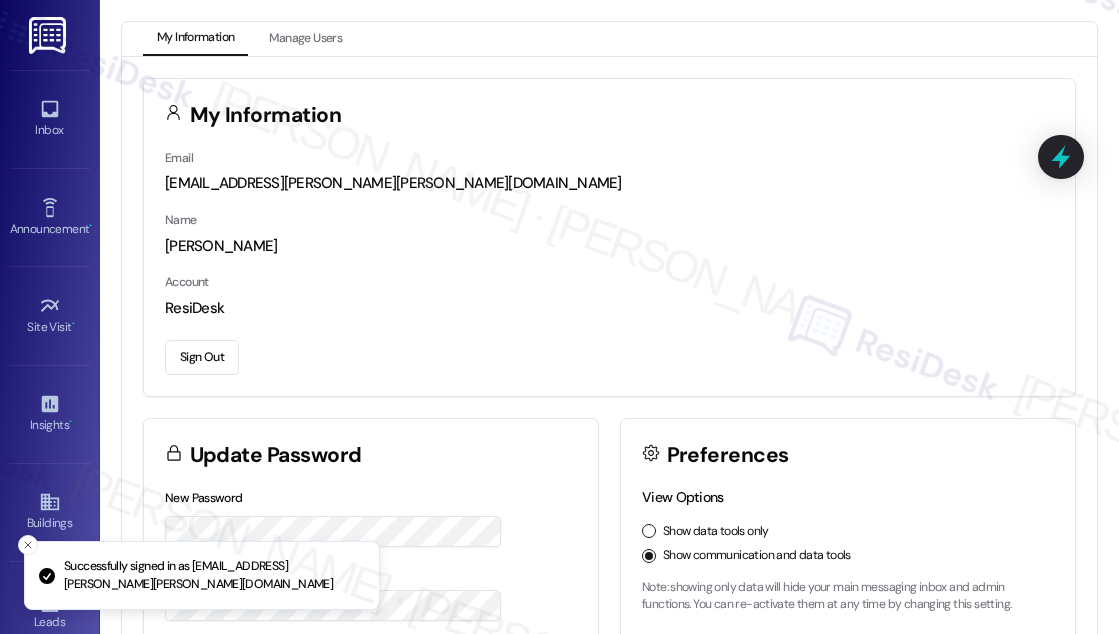 scroll, scrollTop: 0, scrollLeft: 0, axis: both 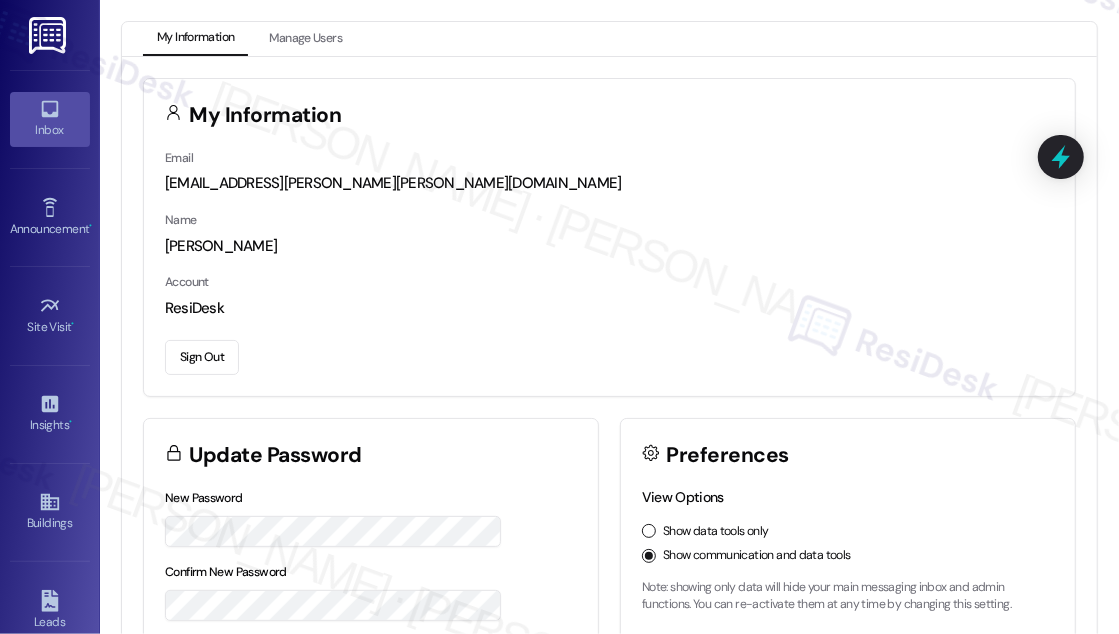 click on "Inbox" at bounding box center (50, 130) 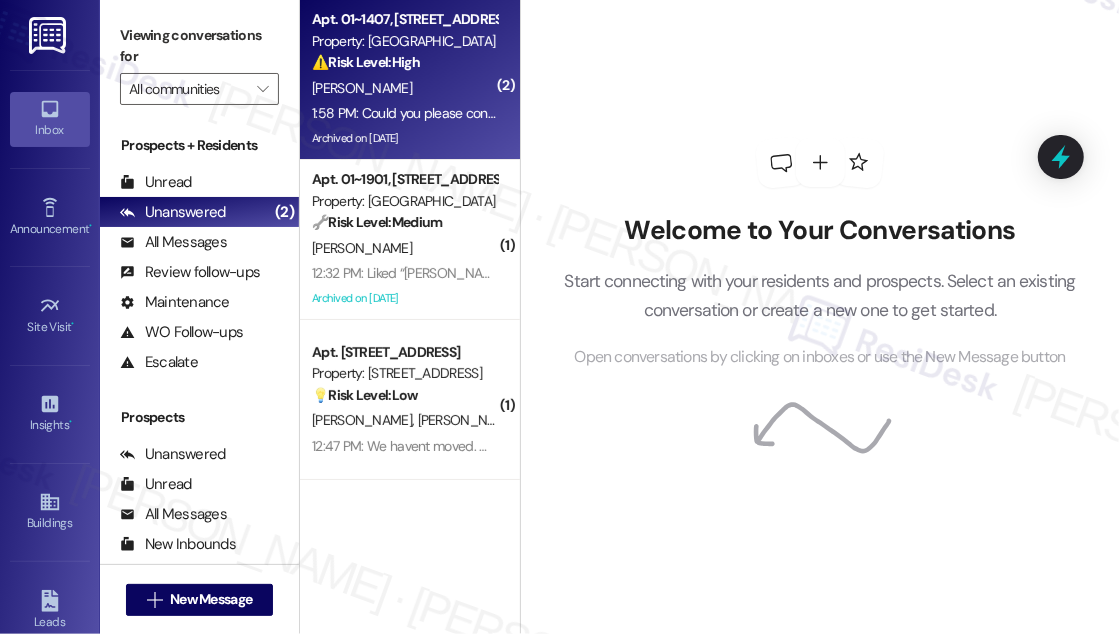 click on "1:58 PM: Could you please confirm that management has contacted unit 1406 about putting food down the drain and plunging the drain. They do this, and it causes issues with my sink, since it is a shared drain. And I end up being the one with a huge hole cut into my wall. Thanks 1:58 PM: Could you please confirm that management has contacted unit 1406 about putting food down the drain and plunging the drain. They do this, and it causes issues with my sink, since it is a shared drain. And I end up being the one with a huge hole cut into my wall. Thanks" at bounding box center (1118, 113) 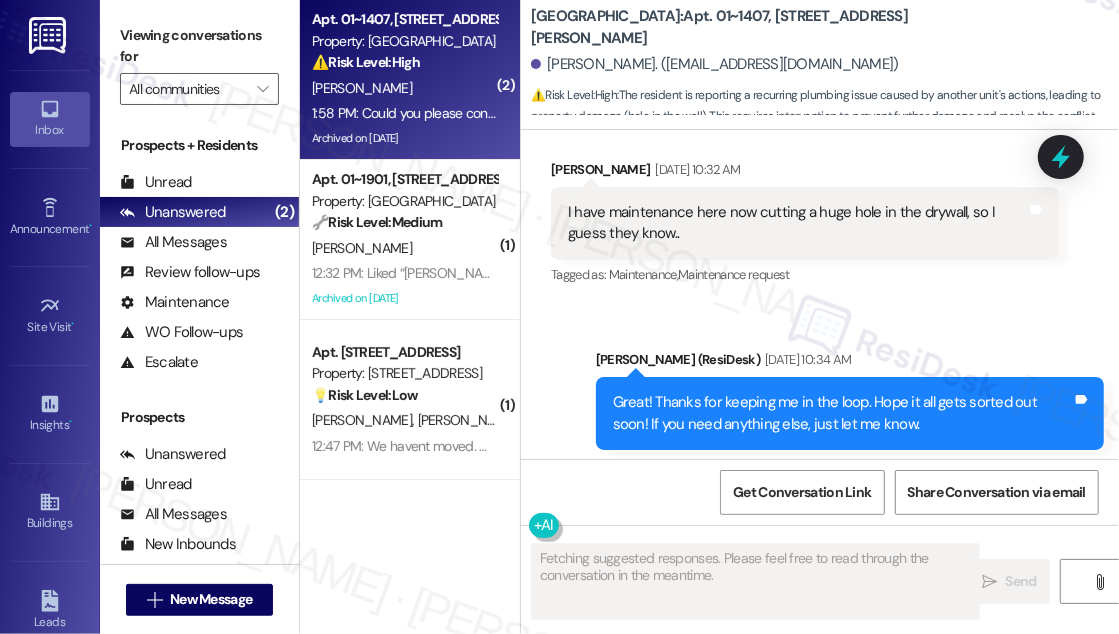 scroll, scrollTop: 17194, scrollLeft: 0, axis: vertical 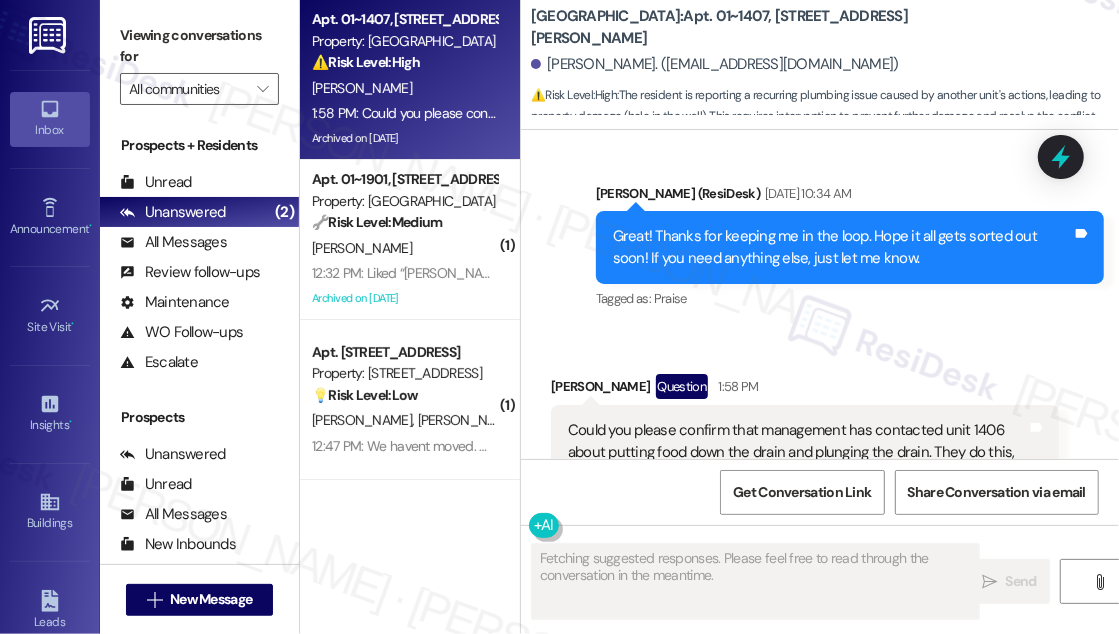 click on "Could you please confirm that management has contacted unit 1406 about putting food down the drain and plunging the drain. They do this, and it causes issues with my sink, since it is a shared drain. And I end up being the one with a huge hole cut into my wall. Thanks" at bounding box center (797, 463) 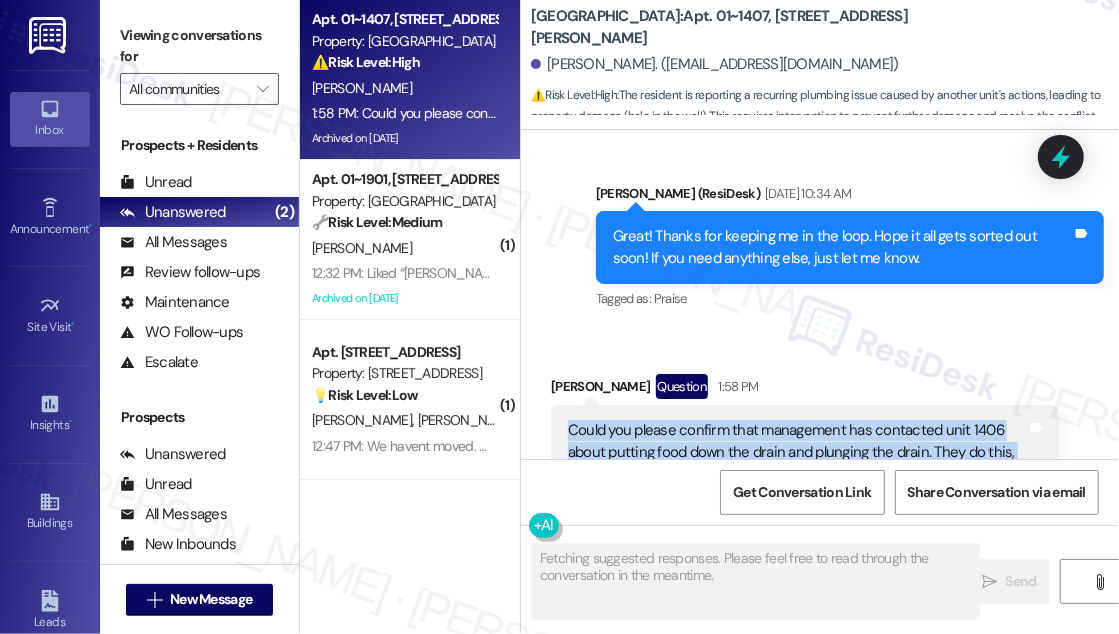 click on "Could you please confirm that management has contacted unit 1406 about putting food down the drain and plunging the drain. They do this, and it causes issues with my sink, since it is a shared drain. And I end up being the one with a huge hole cut into my wall. Thanks" at bounding box center [797, 463] 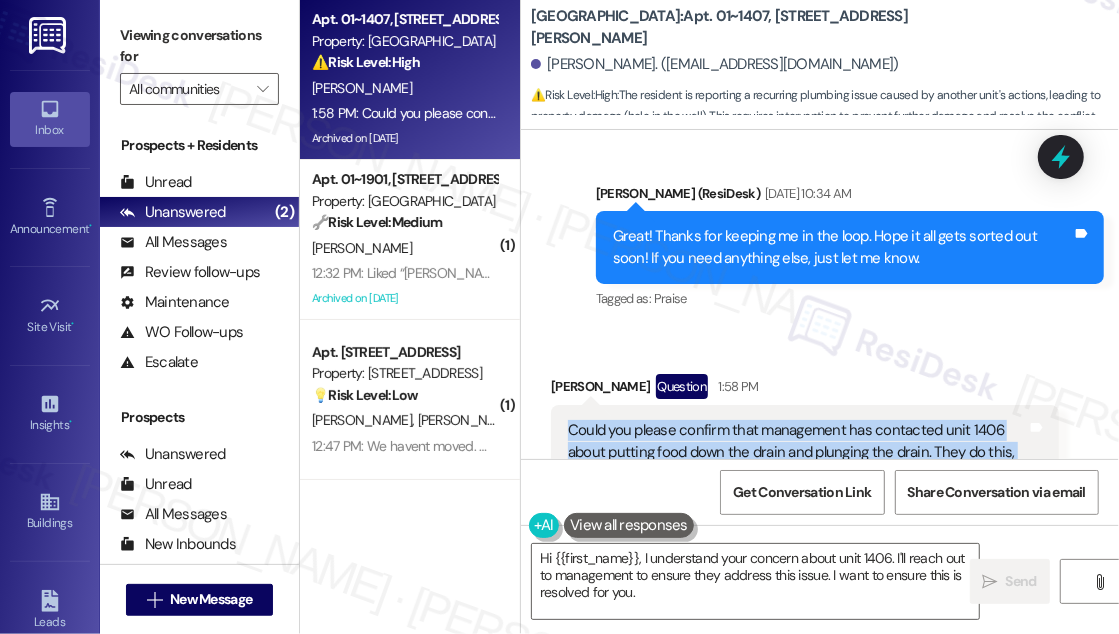 click on "Could you please confirm that management has contacted unit 1406 about putting food down the drain and plunging the drain. They do this, and it causes issues with my sink, since it is a shared drain. And I end up being the one with a huge hole cut into my wall. Thanks" at bounding box center (797, 463) 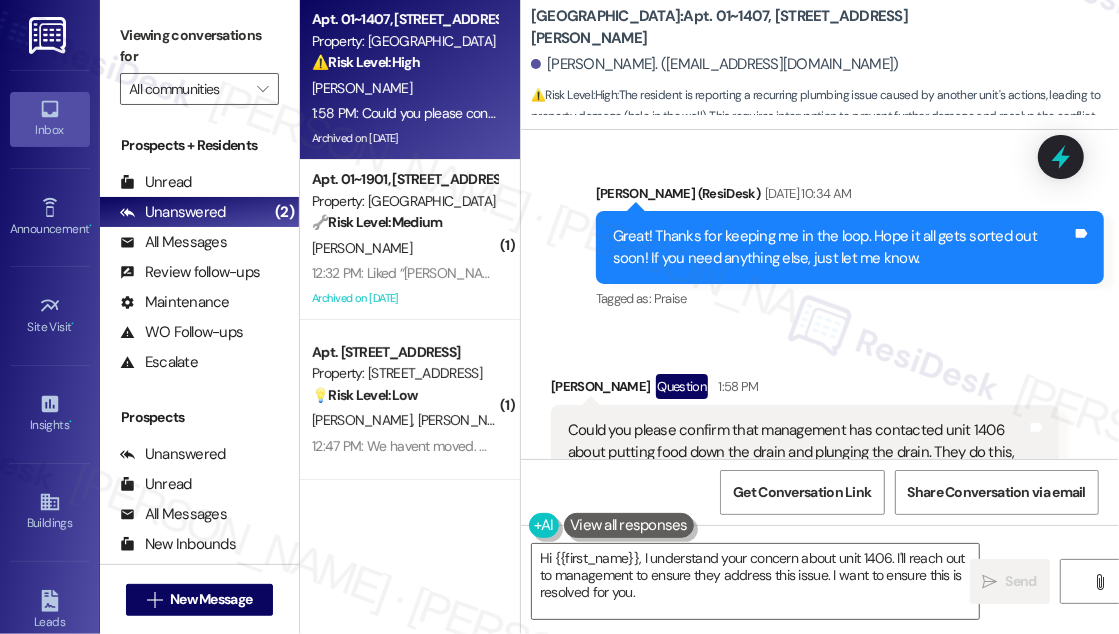 click on "Could you please confirm that management has contacted unit 1406 about putting food down the drain and plunging the drain. They do this, and it causes issues with my sink, since it is a shared drain. And I end up being the one with a huge hole cut into my wall. Thanks" at bounding box center [797, 463] 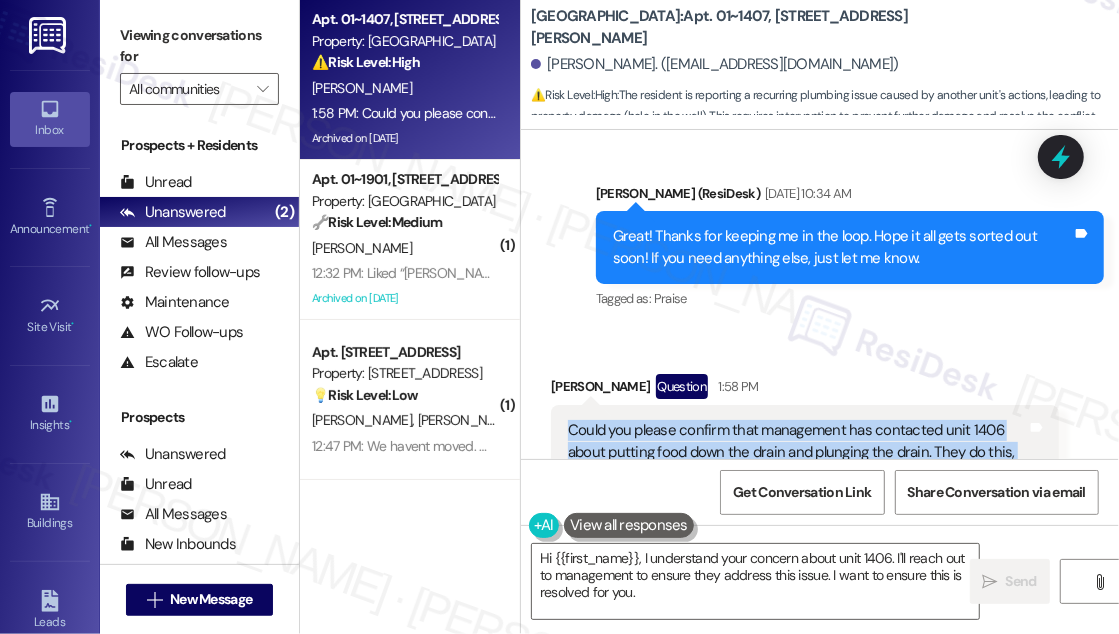 click on "Could you please confirm that management has contacted unit 1406 about putting food down the drain and plunging the drain. They do this, and it causes issues with my sink, since it is a shared drain. And I end up being the one with a huge hole cut into my wall. Thanks" at bounding box center (797, 463) 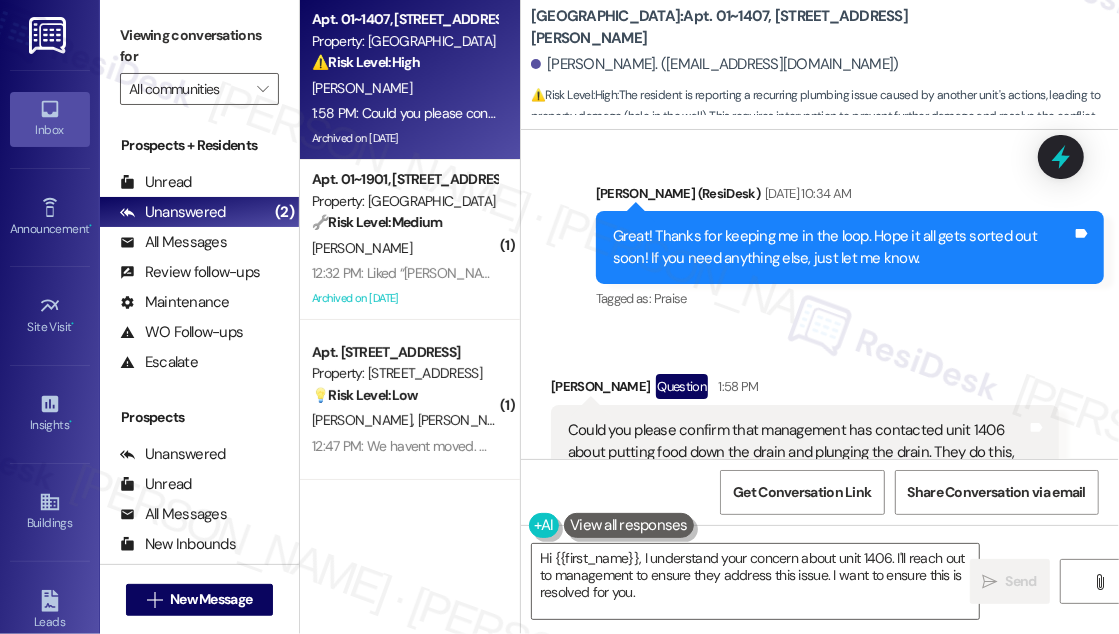 click on "Received via SMS [PERSON_NAME] Question 1:58 PM Could you please confirm that management has contacted unit 1406 about putting food down the drain and plunging the drain. They do this, and it causes issues with my sink, since it is a shared drain. And I end up being the one with a huge hole cut into my wall. Thanks Tags and notes Tagged as:   Maintenance request ,  Click to highlight conversations about Maintenance request Complaint Click to highlight conversations about Complaint" at bounding box center (820, 447) 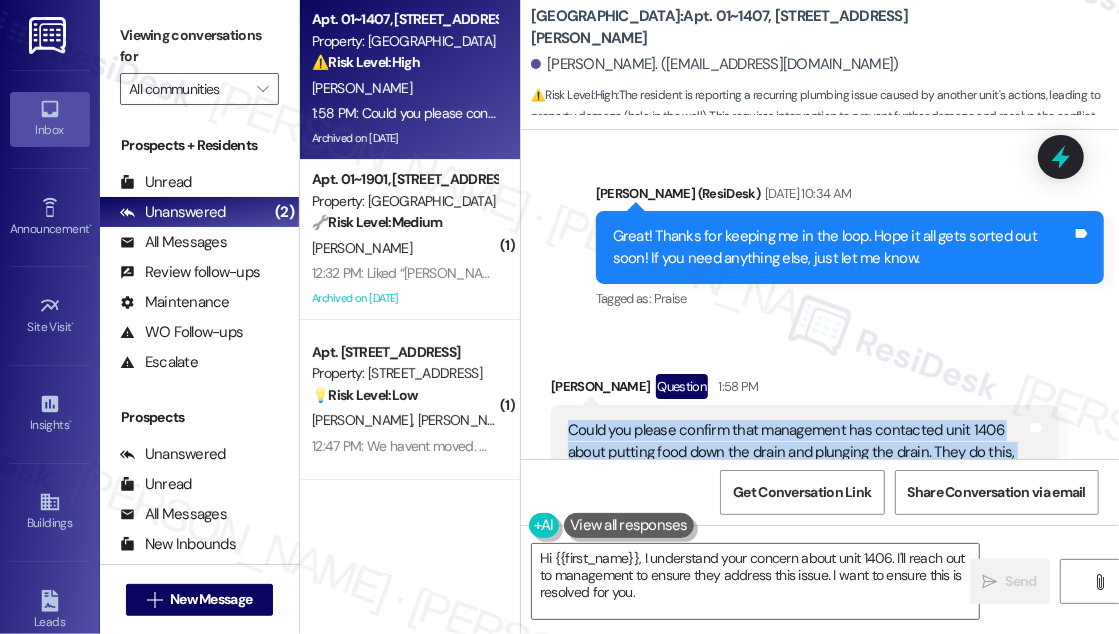 click on "Could you please confirm that management has contacted unit 1406 about putting food down the drain and plunging the drain. They do this, and it causes issues with my sink, since it is a shared drain. And I end up being the one with a huge hole cut into my wall. Thanks" at bounding box center [797, 463] 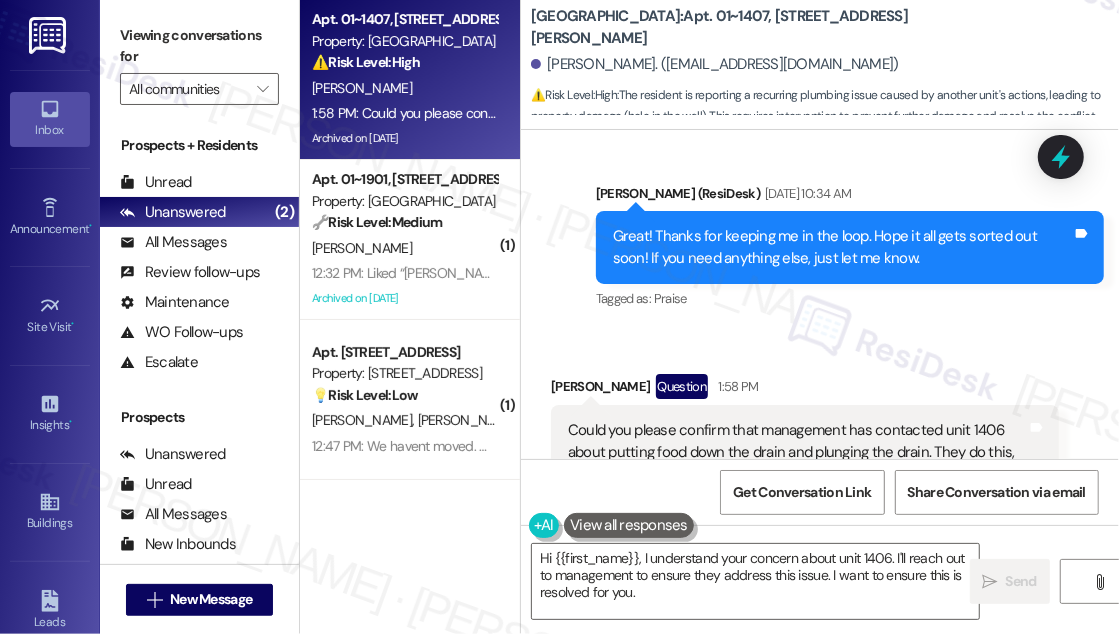 click on "[PERSON_NAME] Question 1:58 PM" at bounding box center [805, 390] 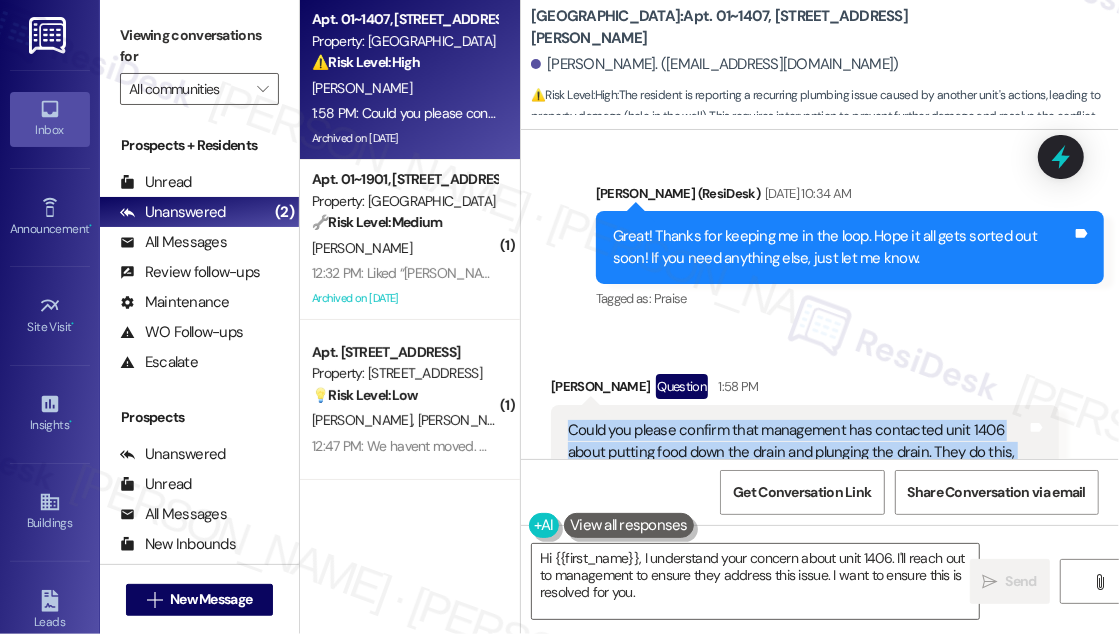 click on "Could you please confirm that management has contacted unit 1406 about putting food down the drain and plunging the drain. They do this, and it causes issues with my sink, since it is a shared drain. And I end up being the one with a huge hole cut into my wall. Thanks" at bounding box center (797, 463) 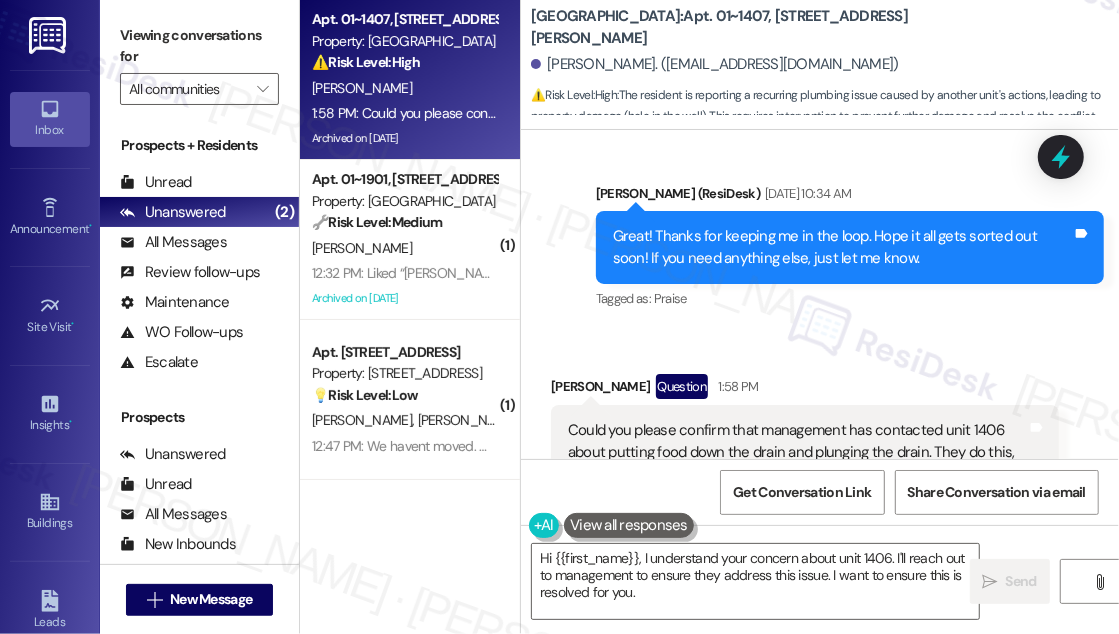 click on "Received via SMS [PERSON_NAME] Question 1:58 PM Could you please confirm that management has contacted unit 1406 about putting food down the drain and plunging the drain. They do this, and it causes issues with my sink, since it is a shared drain. And I end up being the one with a huge hole cut into my wall. Thanks Tags and notes Tagged as:   Maintenance request ,  Click to highlight conversations about Maintenance request Complaint Click to highlight conversations about Complaint" at bounding box center (820, 447) 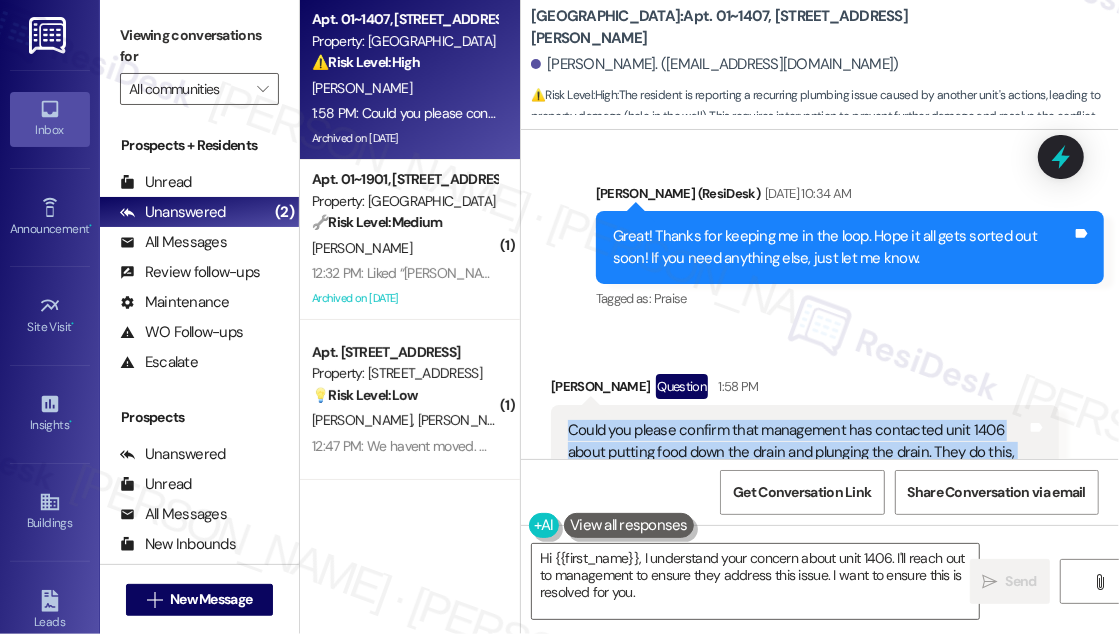 click on "Could you please confirm that management has contacted unit 1406 about putting food down the drain and plunging the drain. They do this, and it causes issues with my sink, since it is a shared drain. And I end up being the one with a huge hole cut into my wall. Thanks" at bounding box center [797, 463] 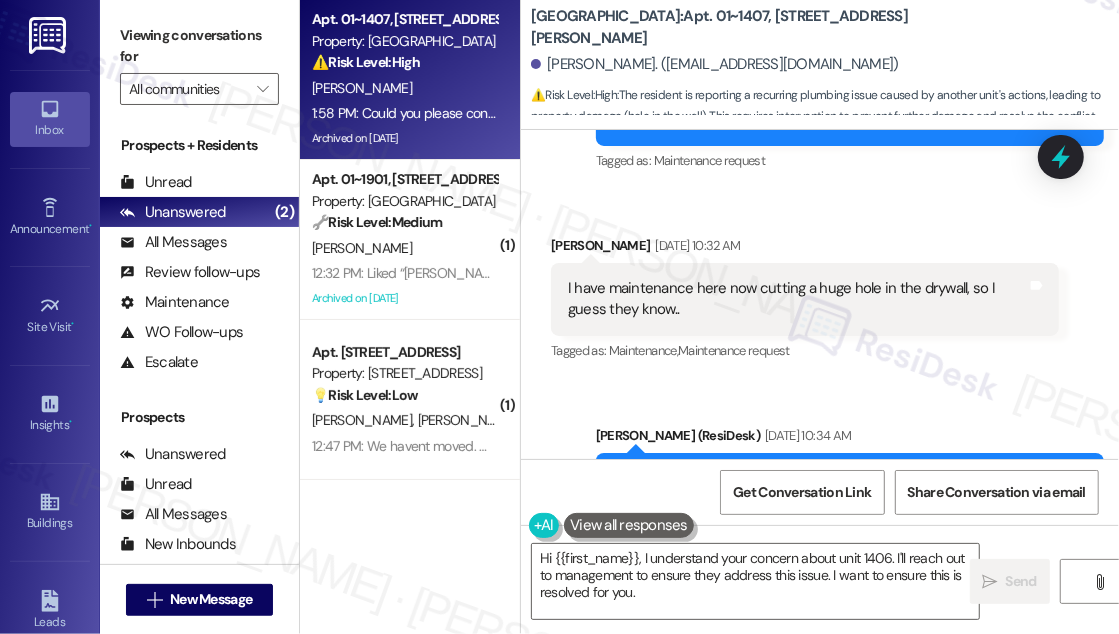 scroll, scrollTop: 16922, scrollLeft: 0, axis: vertical 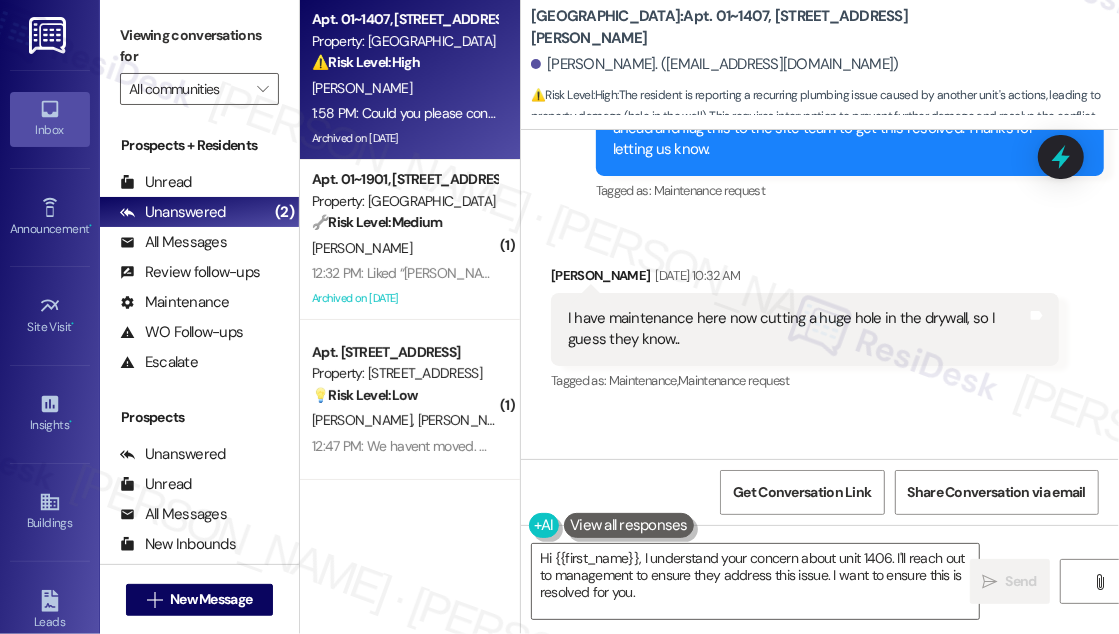 click on "Great! Thanks for keeping me in the loop. Hope it all gets sorted out soon! If you need anything else, just let me know." at bounding box center [842, 519] 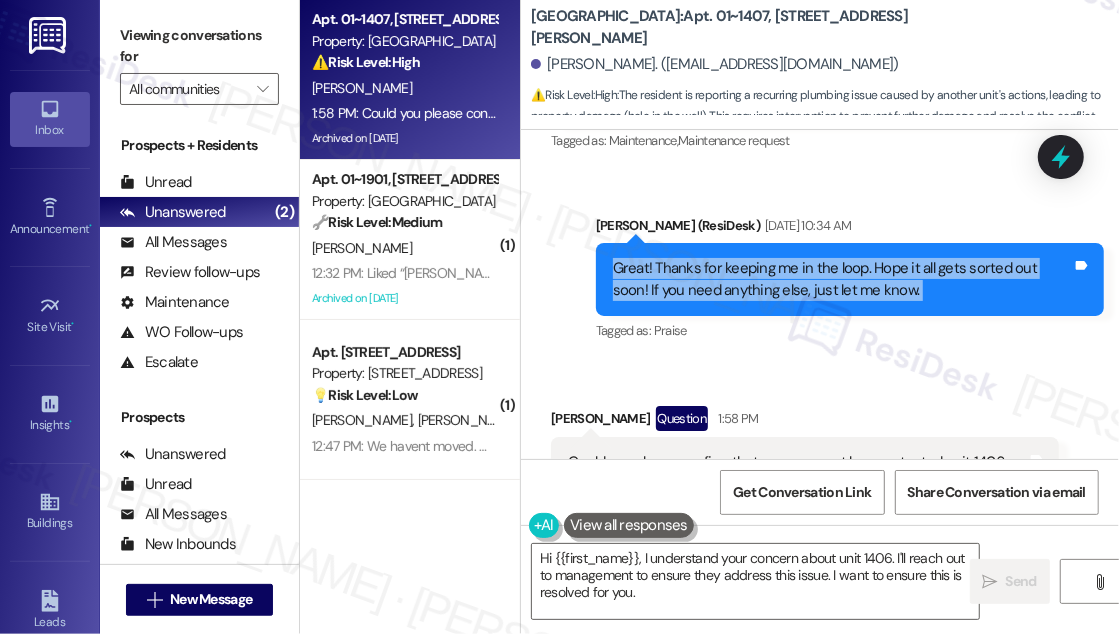 scroll, scrollTop: 17195, scrollLeft: 0, axis: vertical 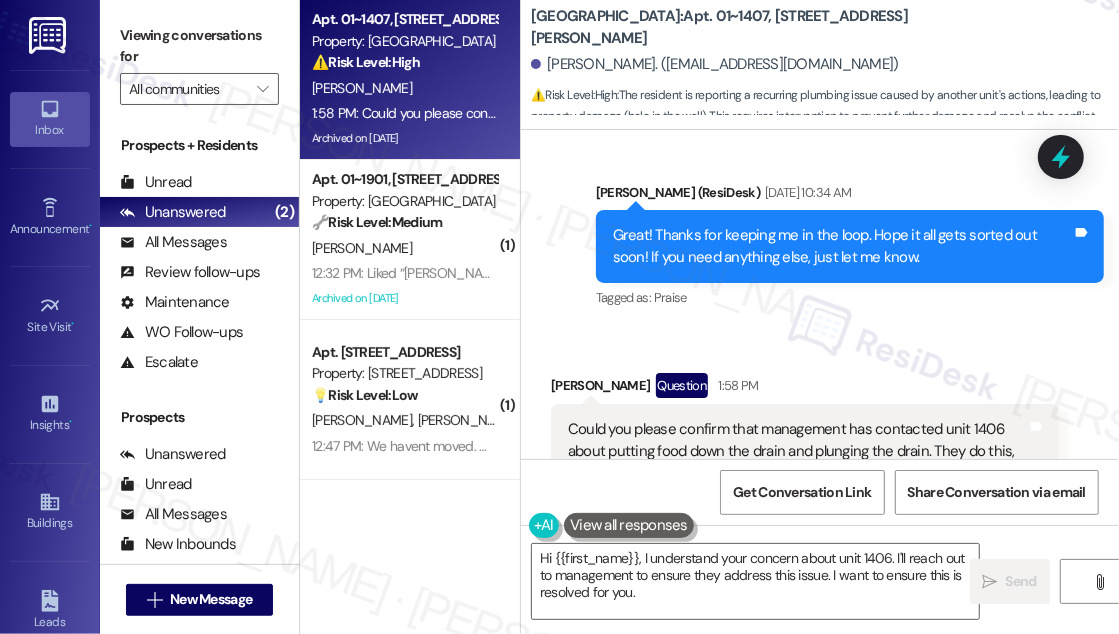 click on "Could you please confirm that management has contacted unit 1406 about putting food down the drain and plunging the drain. They do this, and it causes issues with my sink, since it is a shared drain. And I end up being the one with a huge hole cut into my wall. Thanks" at bounding box center [797, 462] 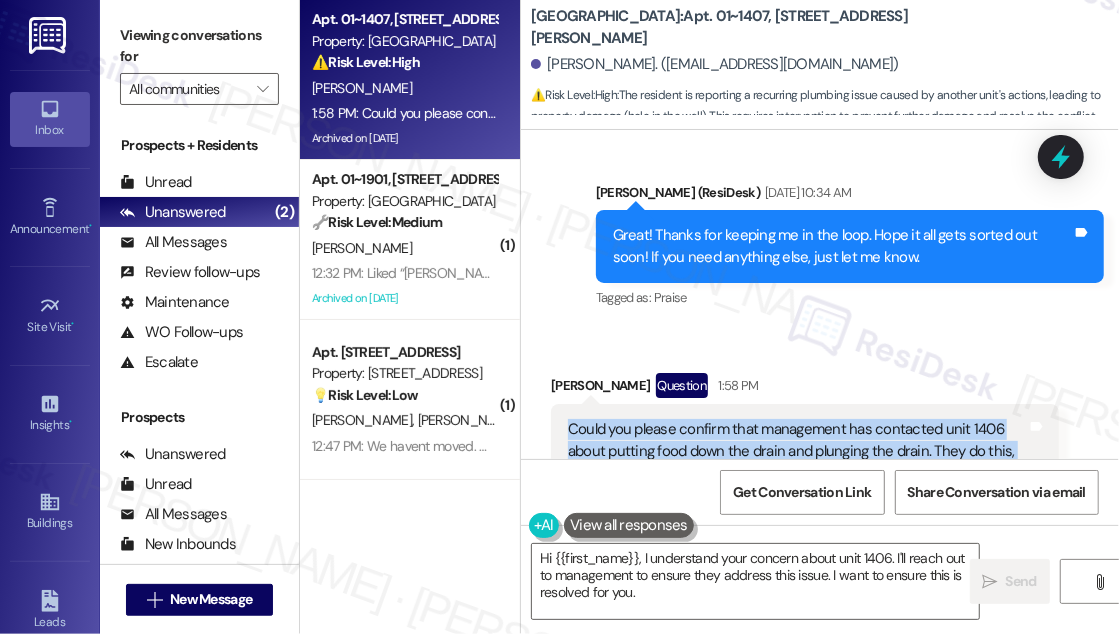 click on "Could you please confirm that management has contacted unit 1406 about putting food down the drain and plunging the drain. They do this, and it causes issues with my sink, since it is a shared drain. And I end up being the one with a huge hole cut into my wall. Thanks" at bounding box center (797, 462) 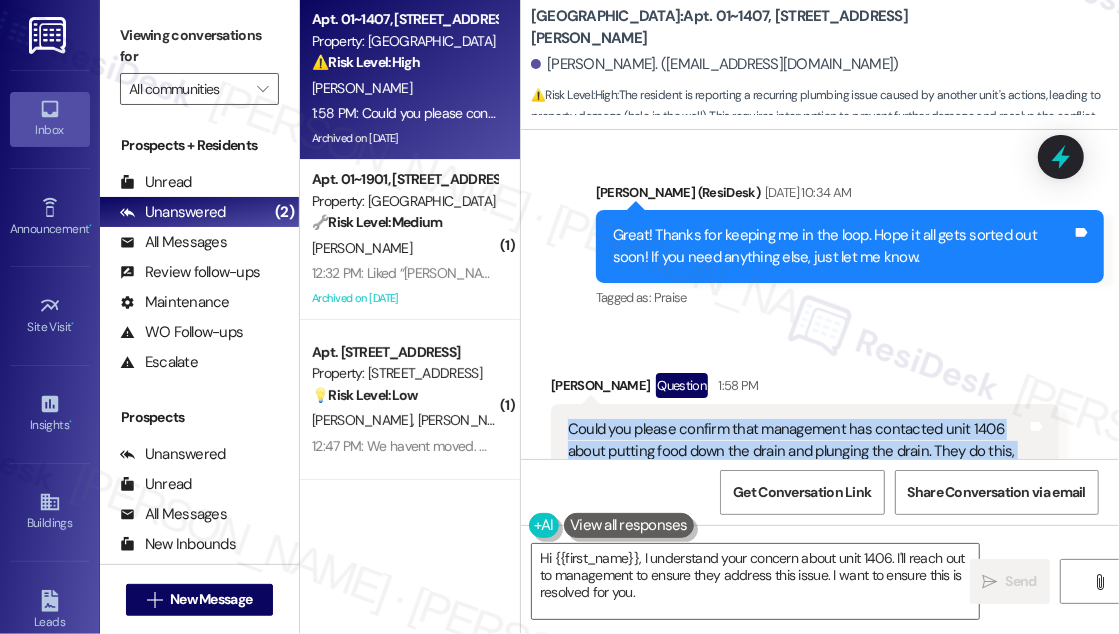 click on "Could you please confirm that management has contacted unit 1406 about putting food down the drain and plunging the drain. They do this, and it causes issues with my sink, since it is a shared drain. And I end up being the one with a huge hole cut into my wall. Thanks" at bounding box center [797, 462] 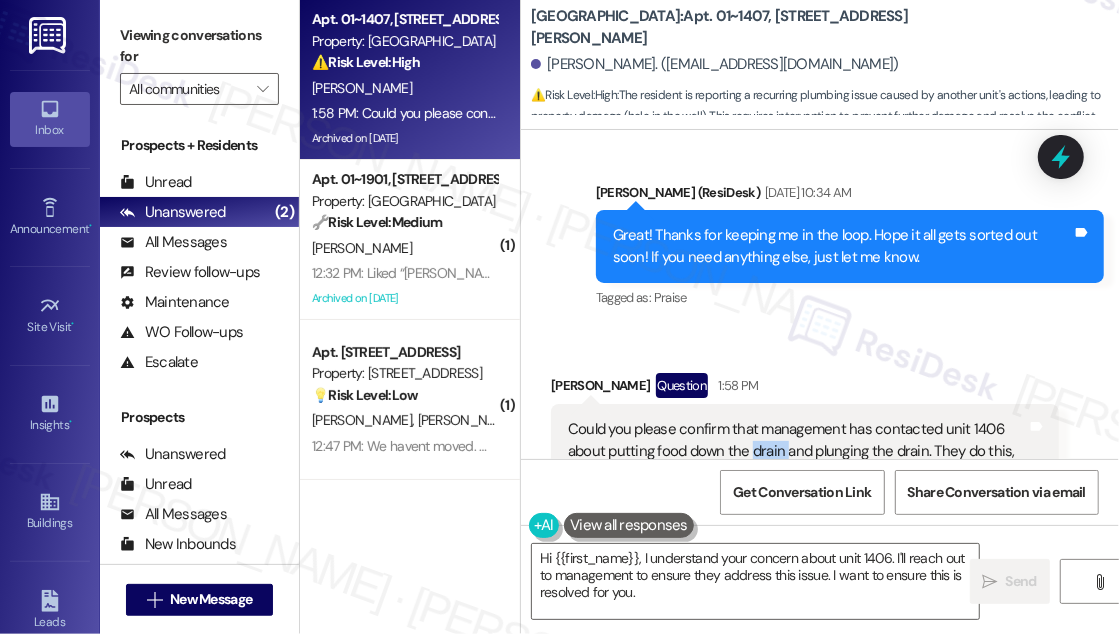 click on "Could you please confirm that management has contacted unit 1406 about putting food down the drain and plunging the drain. They do this, and it causes issues with my sink, since it is a shared drain. And I end up being the one with a huge hole cut into my wall. Thanks" at bounding box center [797, 462] 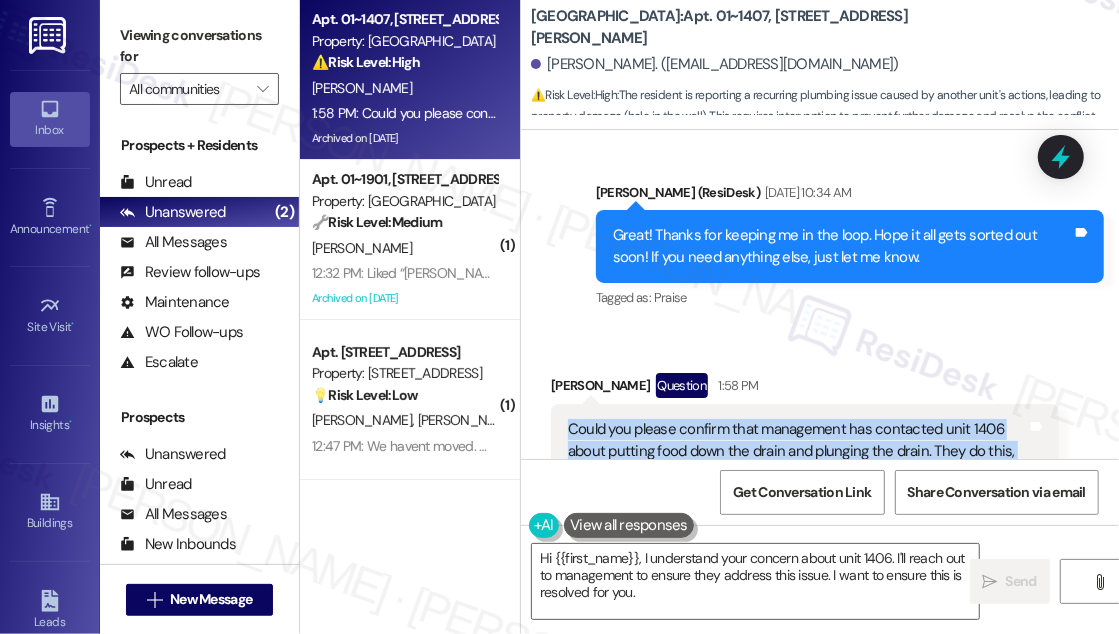 click on "Could you please confirm that management has contacted unit 1406 about putting food down the drain and plunging the drain. They do this, and it causes issues with my sink, since it is a shared drain. And I end up being the one with a huge hole cut into my wall. Thanks" at bounding box center (797, 462) 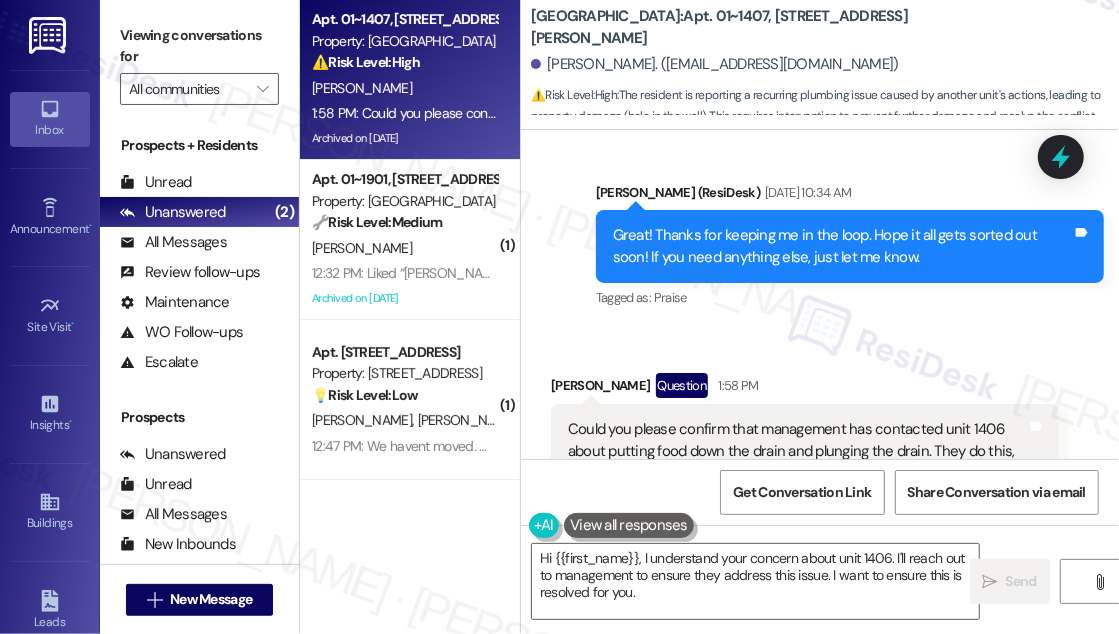 click on "Received via SMS [PERSON_NAME] Question 1:58 PM Could you please confirm that management has contacted unit 1406 about putting food down the drain and plunging the drain. They do this, and it causes issues with my sink, since it is a shared drain. And I end up being the one with a huge hole cut into my wall. Thanks Tags and notes Tagged as:   Maintenance request ,  Click to highlight conversations about Maintenance request Complaint Click to highlight conversations about Complaint" at bounding box center [820, 446] 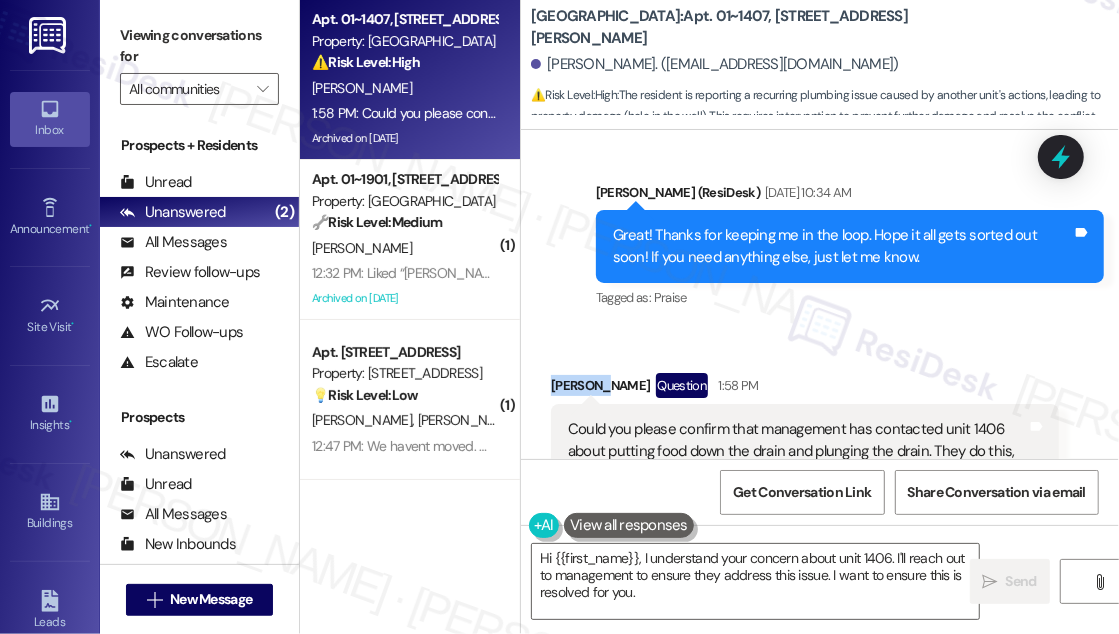 click on "[PERSON_NAME] Question 1:58 PM" at bounding box center [805, 389] 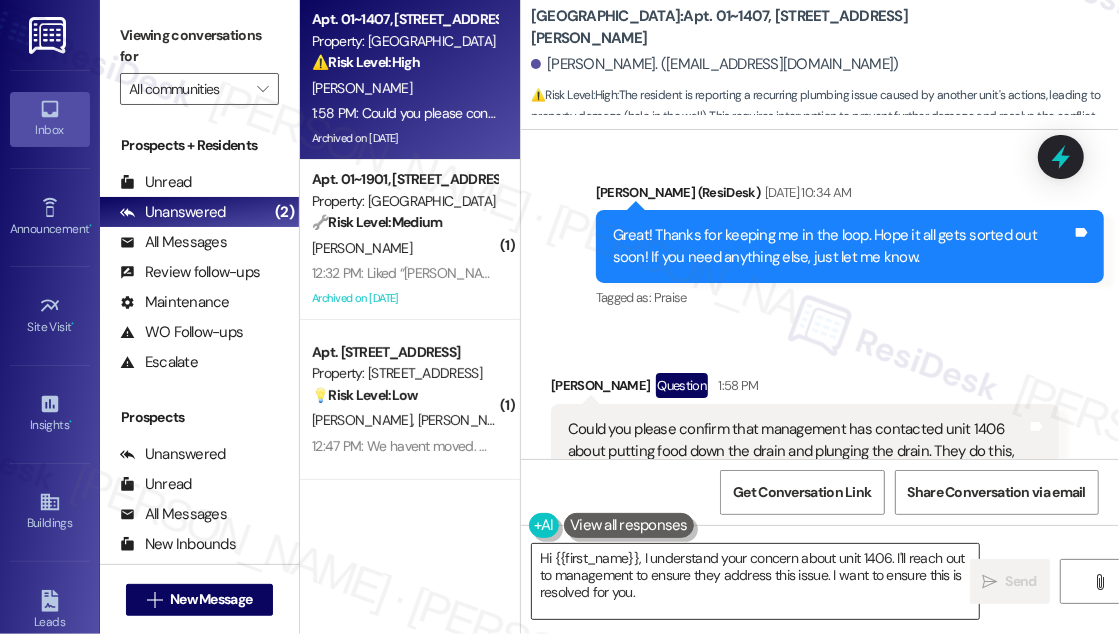 click on "Hi {{first_name}}, I understand your concern about unit 1406. I'll reach out to management to ensure they address this issue. I want to ensure this is resolved for you." at bounding box center (755, 581) 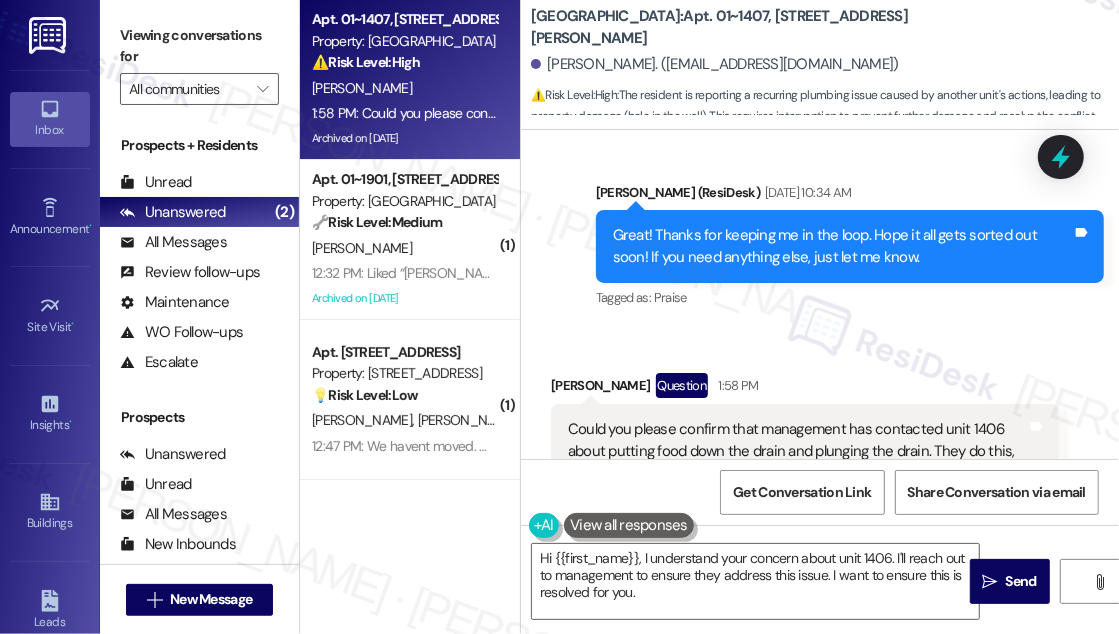 click on "Received via SMS [PERSON_NAME] Question 1:58 PM Could you please confirm that management has contacted unit 1406 about putting food down the drain and plunging the drain. They do this, and it causes issues with my sink, since it is a shared drain. And I end up being the one with a huge hole cut into my wall. Thanks Tags and notes Tagged as:   Maintenance request ,  Click to highlight conversations about Maintenance request Complaint Click to highlight conversations about Complaint" at bounding box center (820, 446) 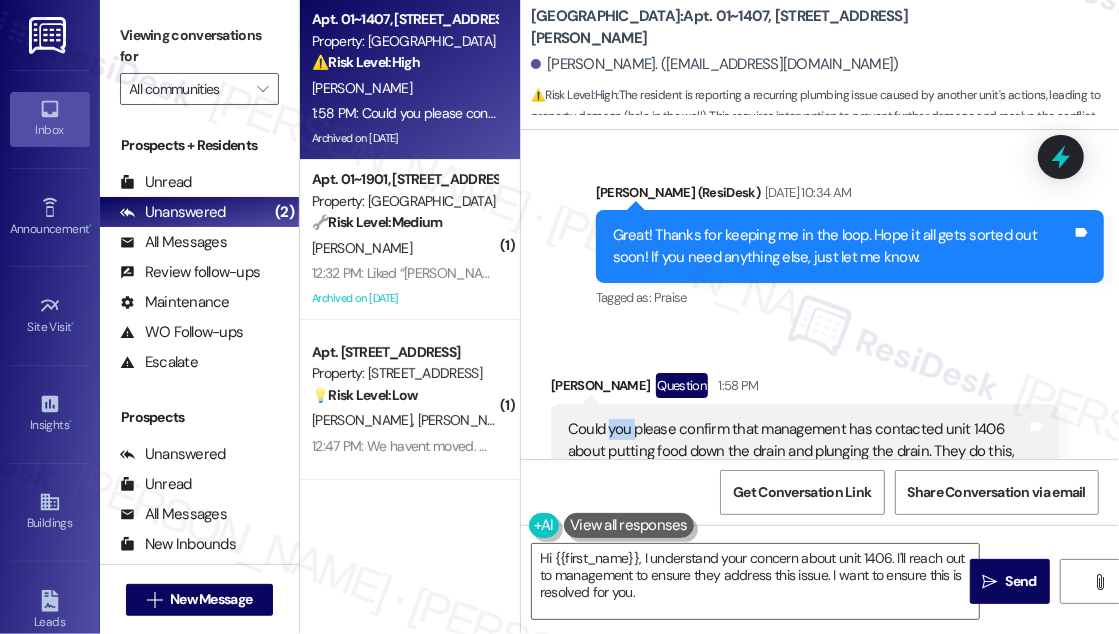 click on "Could you please confirm that management has contacted unit 1406 about putting food down the drain and plunging the drain. They do this, and it causes issues with my sink, since it is a shared drain. And I end up being the one with a huge hole cut into my wall. Thanks Tags and notes" at bounding box center (805, 462) 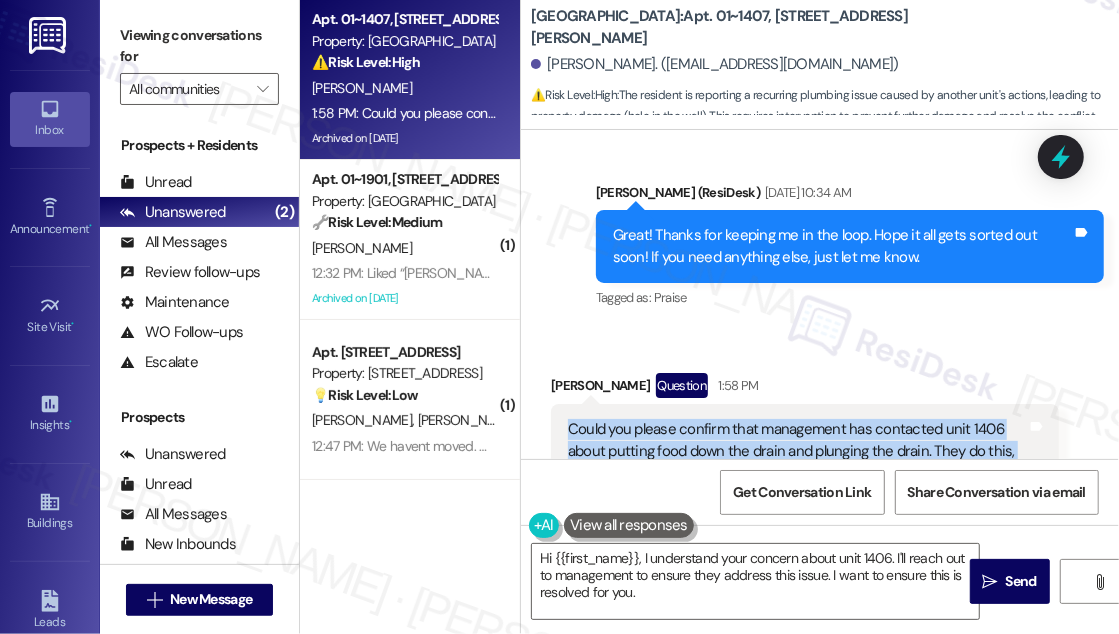 click on "Could you please confirm that management has contacted unit 1406 about putting food down the drain and plunging the drain. They do this, and it causes issues with my sink, since it is a shared drain. And I end up being the one with a huge hole cut into my wall. Thanks Tags and notes" at bounding box center [805, 462] 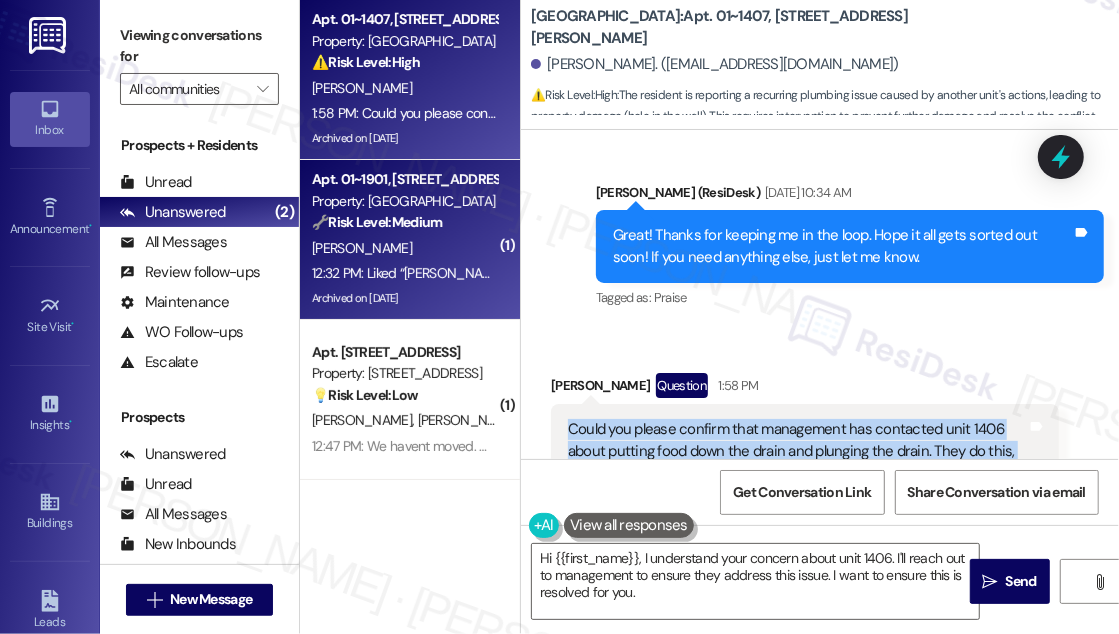 copy on "Could you please confirm that management has contacted unit 1406 about putting food down the drain and plunging the drain. They do this, and it causes issues with my sink, since it is a shared drain. And I end up being the one with a huge hole cut into my wall. Thanks Tags and notes" 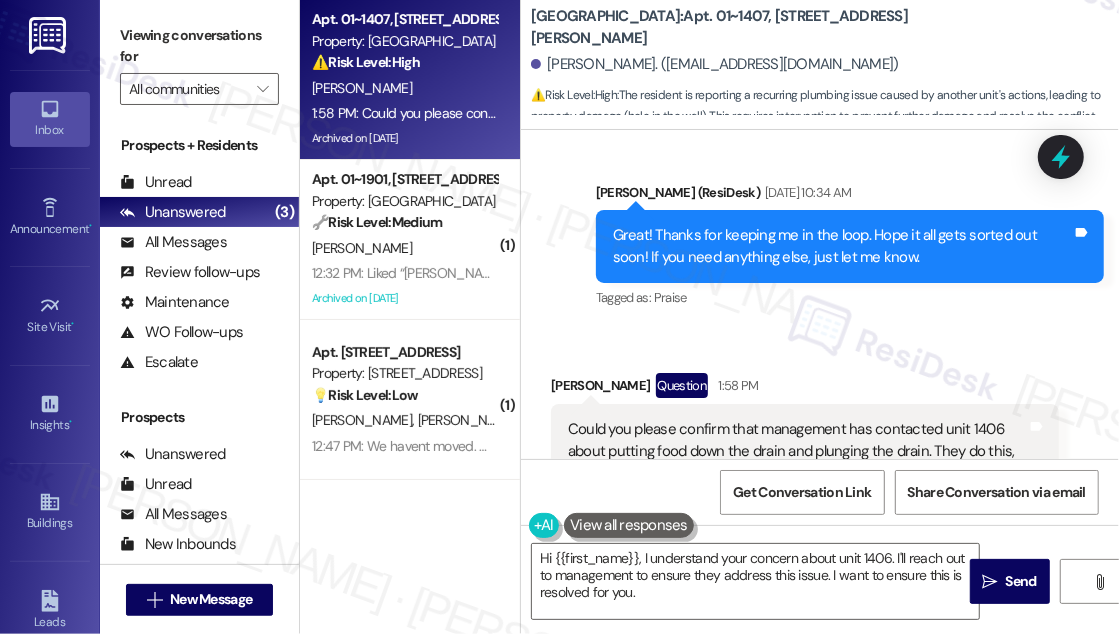 click on "Received via SMS [PERSON_NAME] Question 1:58 PM Could you please confirm that management has contacted unit 1406 about putting food down the drain and plunging the drain. They do this, and it causes issues with my sink, since it is a shared drain. And I end up being the one with a huge hole cut into my wall. Thanks Tags and notes Tagged as:   Maintenance request ,  Click to highlight conversations about Maintenance request Complaint Click to highlight conversations about Complaint" at bounding box center [820, 446] 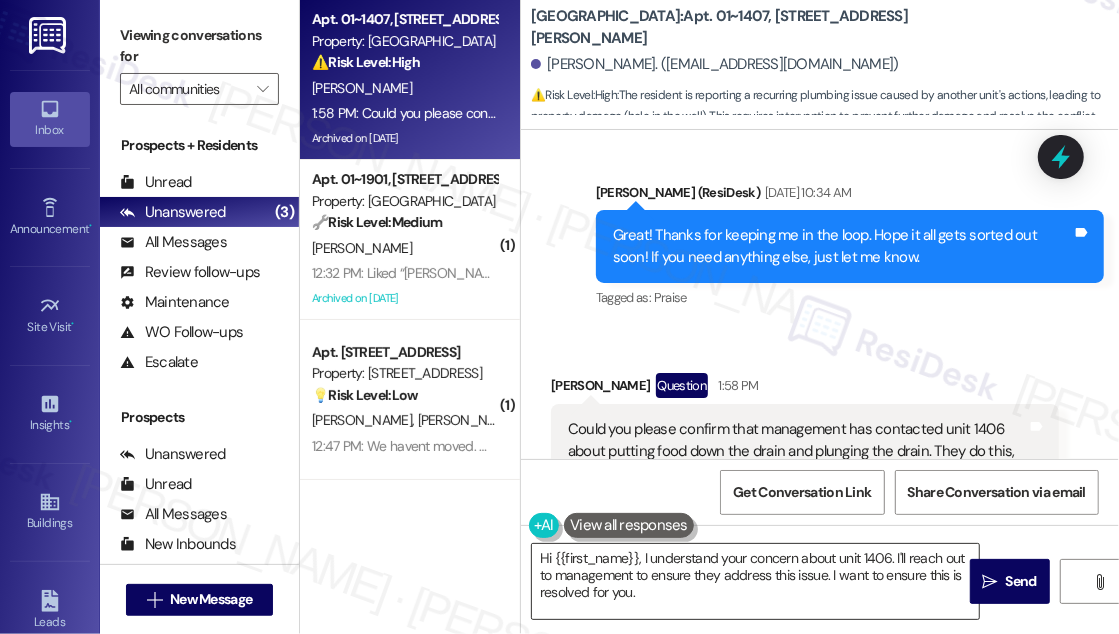 click on "Hi {{first_name}}, I understand your concern about unit 1406. I'll reach out to management to ensure they address this issue. I want to ensure this is resolved for you." at bounding box center [755, 581] 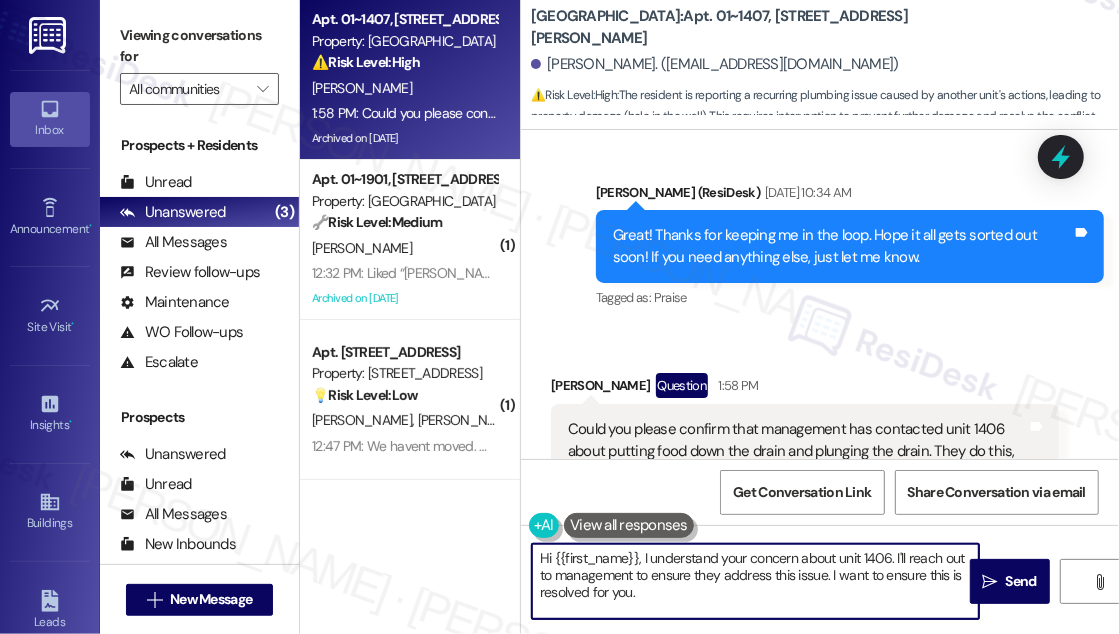 drag, startPoint x: 707, startPoint y: 612, endPoint x: 642, endPoint y: 558, distance: 84.50444 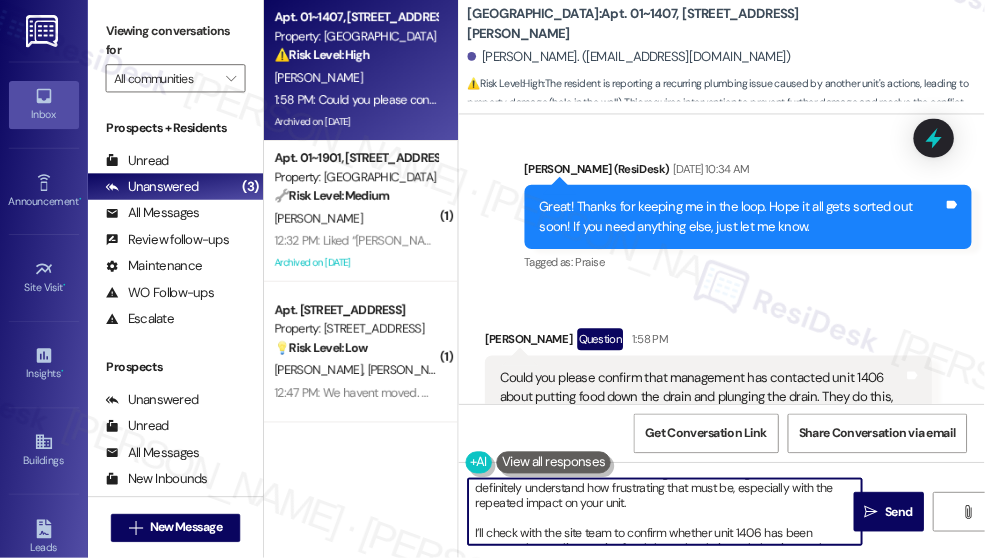 scroll, scrollTop: 0, scrollLeft: 0, axis: both 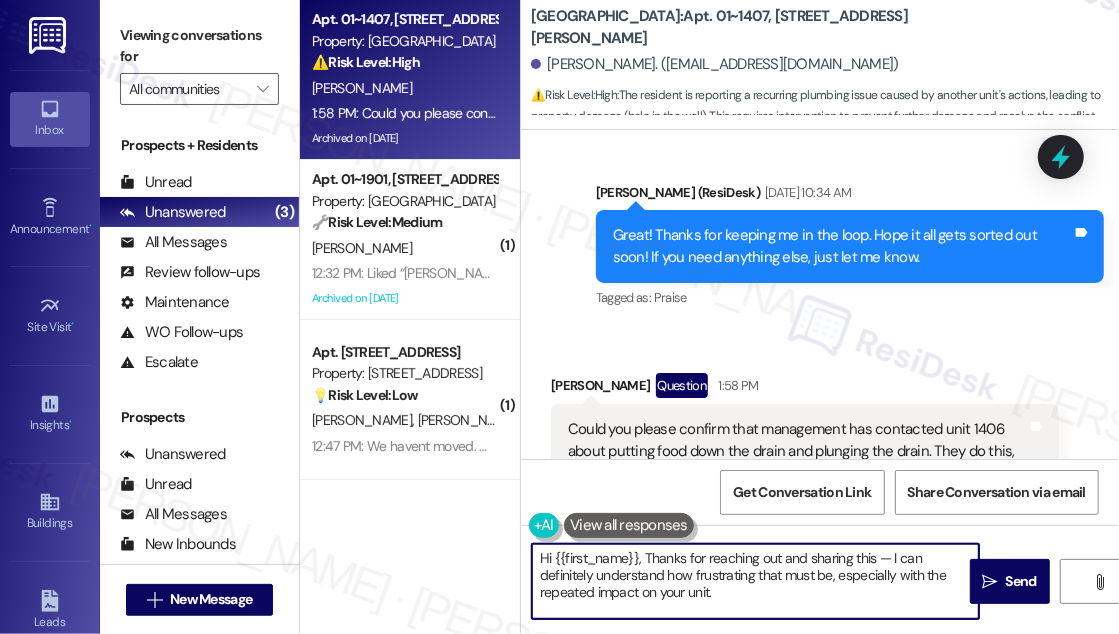 click on "Hi {{first_name}}, Thanks for reaching out and sharing this — I can definitely understand how frustrating that must be, especially with the repeated impact on your unit.
I’ll check with the site team to confirm whether unit 1406 has been contacted regarding putting food down the drain and plunging, and whether any steps have been taken to prevent future issues. I’ll follow up with you as soon as I have an update." at bounding box center [755, 581] 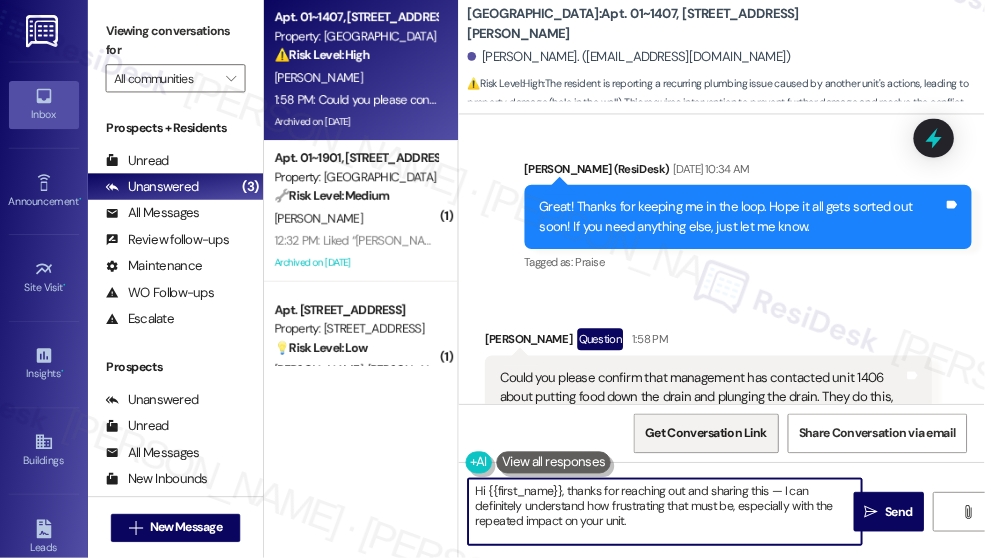 scroll, scrollTop: 17389, scrollLeft: 0, axis: vertical 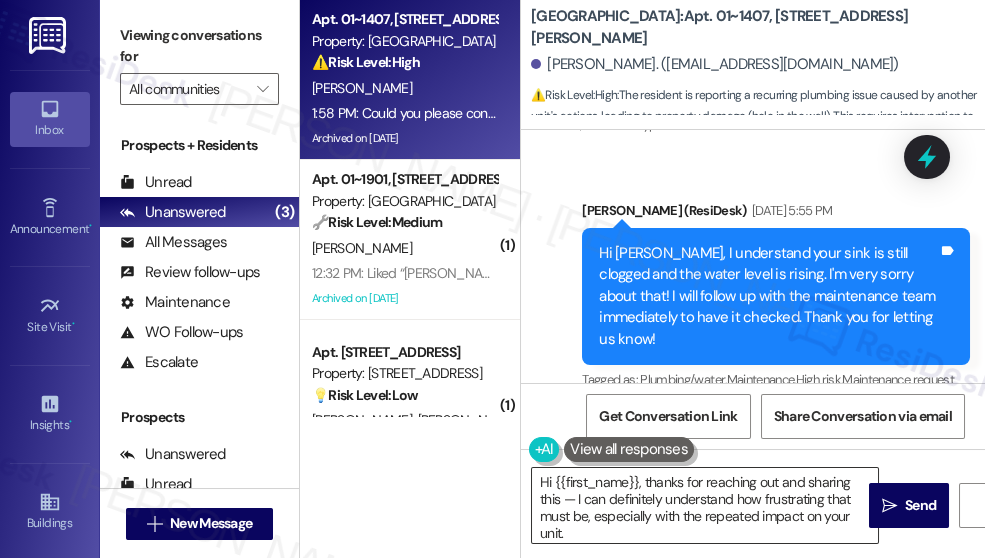 click on "Hi {{first_name}}, thanks for reaching out and sharing this — I can definitely understand how frustrating that must be, especially with the repeated impact on your unit.
I’ll check with the site team to confirm whether unit 1406 has been contacted regarding putting food down the drain and plunging, and whether any steps have been taken to prevent future issues. I’ll follow up with you as soon as I have an update." at bounding box center [705, 505] 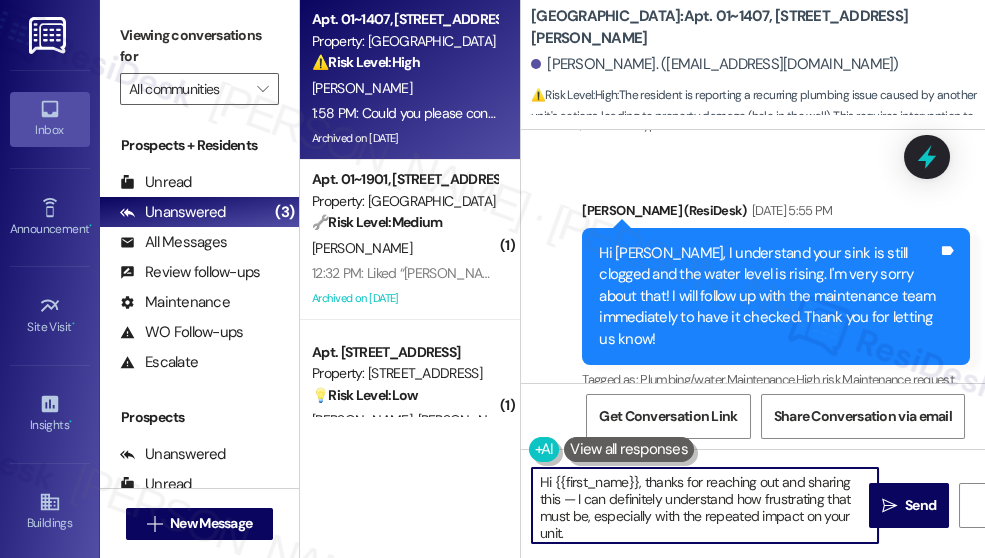 click on "Hi {{first_name}}, thanks for reaching out and sharing this — I can definitely understand how frustrating that must be, especially with the repeated impact on your unit.
I’ll check with the site team to confirm whether unit 1406 has been contacted regarding putting food down the drain and plunging, and whether any steps have been taken to prevent future issues. I’ll follow up with you as soon as I have an update." at bounding box center (705, 505) 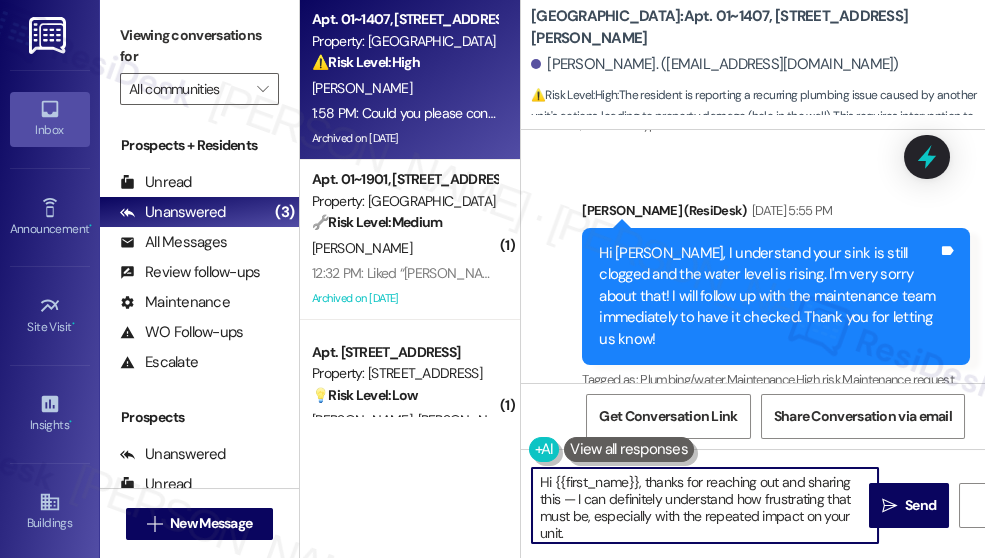 click on "Hi {{first_name}}, thanks for reaching out and sharing this — I can definitely understand how frustrating that must be, especially with the repeated impact on your unit.
I’ll check with the site team to confirm whether unit 1406 has been contacted regarding putting food down the drain and plunging, and whether any steps have been taken to prevent future issues. I’ll follow up with you as soon as I have an update." at bounding box center [705, 505] 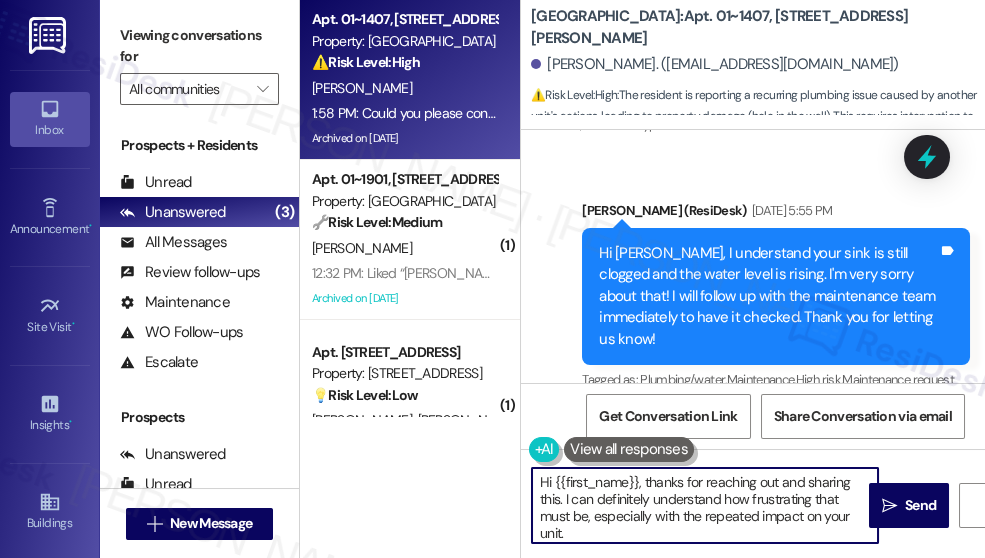click on "Hi {{first_name}}, thanks for reaching out and sharing this. I can definitely understand how frustrating that must be, especially with the repeated impact on your unit.
I’ll check with the site team to confirm whether unit 1406 has been contacted regarding putting food down the drain and plunging, and whether any steps have been taken to prevent future issues. I’ll follow up with you as soon as I have an update." at bounding box center (705, 505) 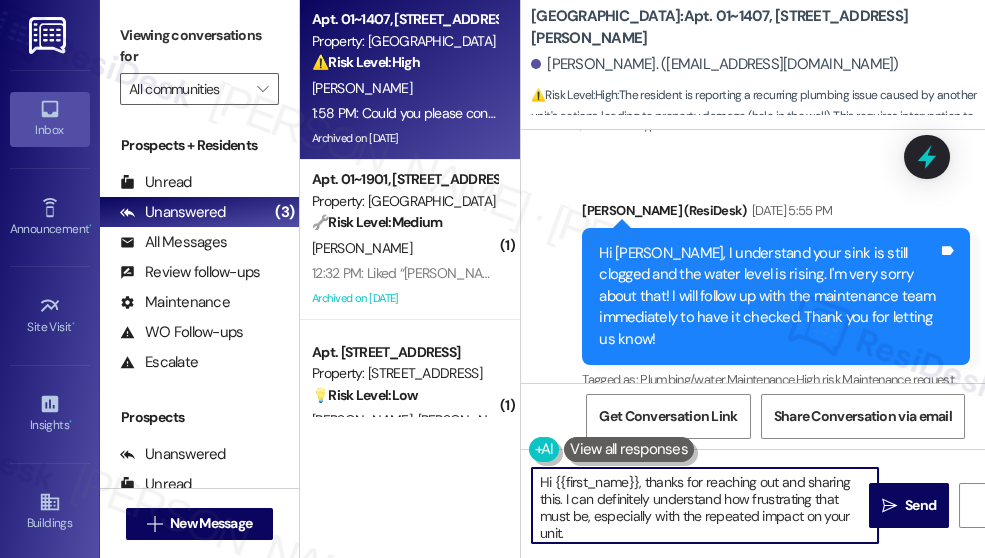 click on "Hi {{first_name}}, thanks for reaching out and sharing this. I can definitely understand how frustrating that must be, especially with the repeated impact on your unit.
I’ll check with the site team to confirm whether unit 1406 has been contacted regarding putting food down the drain and plunging, and whether any steps have been taken to prevent future issues. I’ll follow up with you as soon as I have an update." at bounding box center (705, 505) 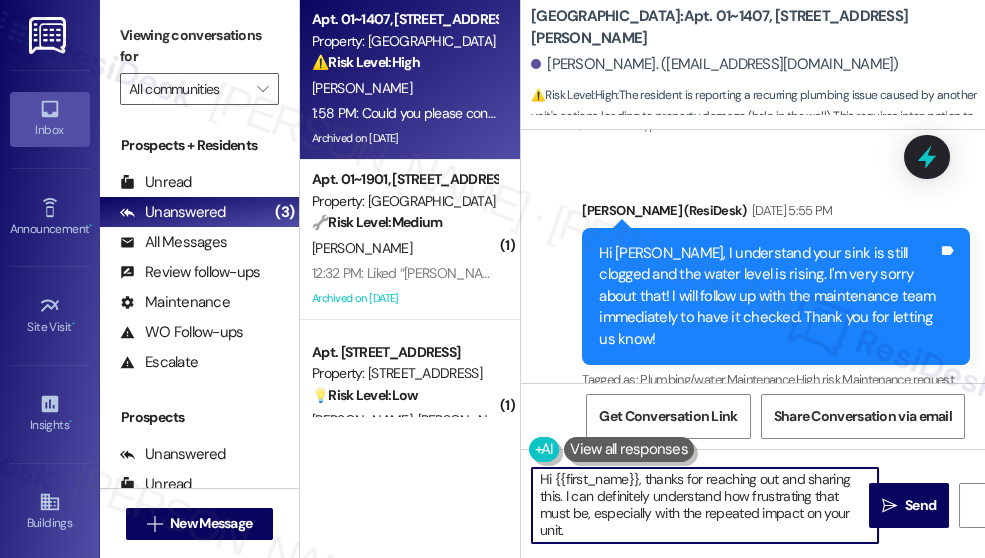 scroll, scrollTop: 0, scrollLeft: 0, axis: both 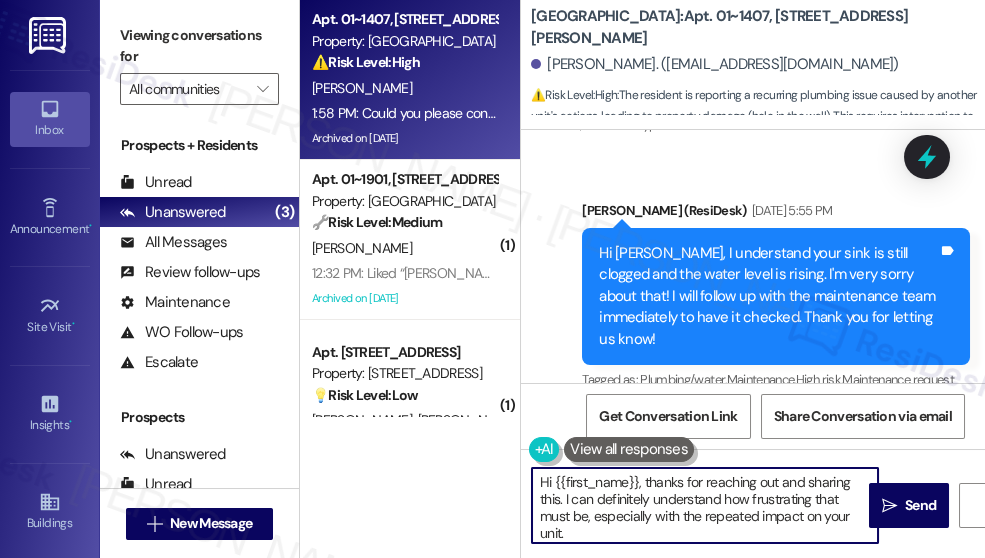 drag, startPoint x: 563, startPoint y: 500, endPoint x: 592, endPoint y: 526, distance: 38.948685 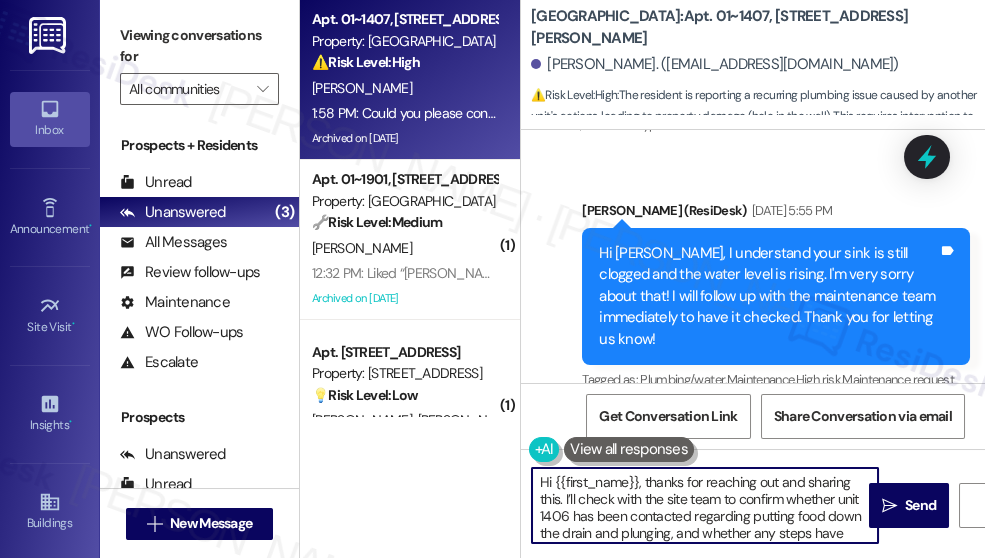 scroll, scrollTop: 39, scrollLeft: 0, axis: vertical 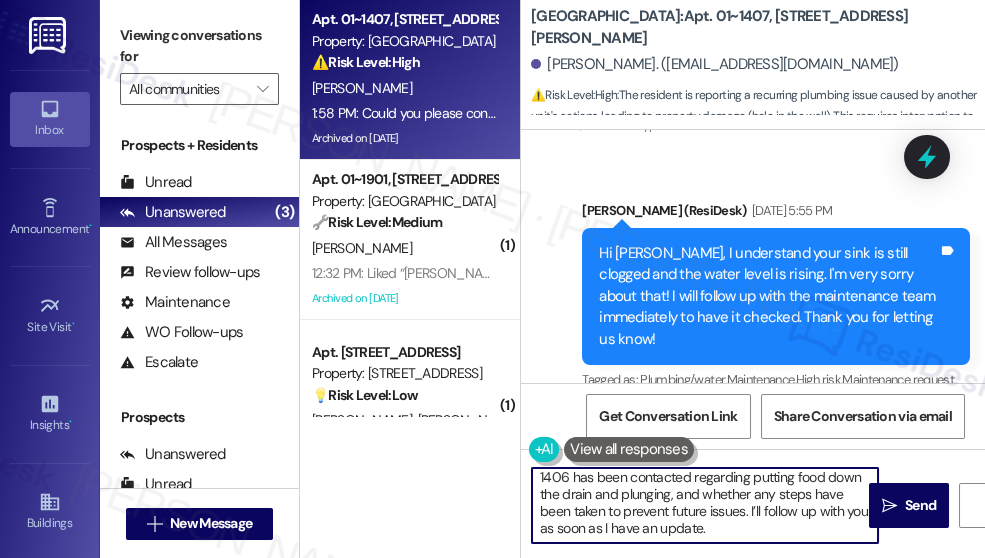 click on "Hi {{first_name}}, thanks for reaching out and sharing this. I’ll check with the site team to confirm whether unit 1406 has been contacted regarding putting food down the drain and plunging, and whether any steps have been taken to prevent future issues. I’ll follow up with you as soon as I have an update." at bounding box center [705, 505] 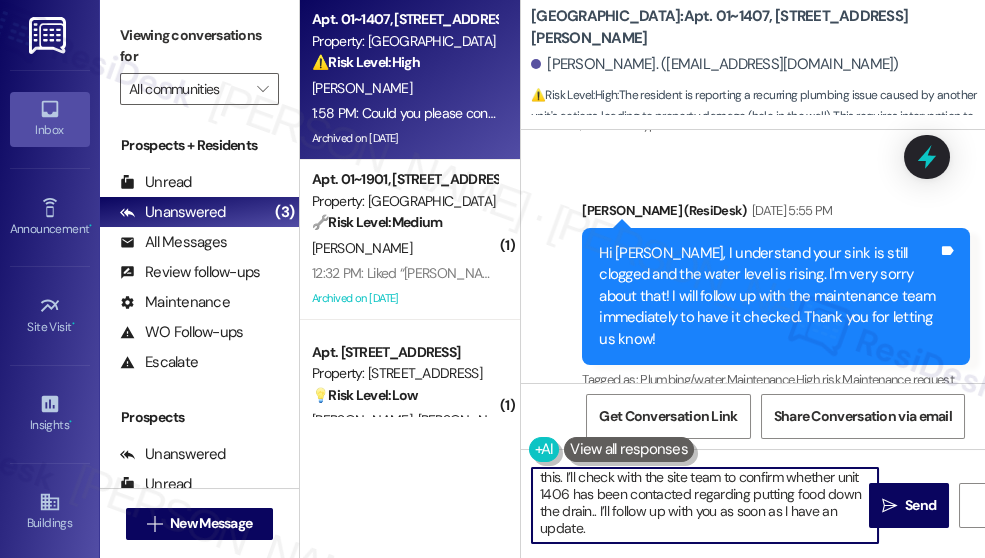 scroll, scrollTop: 22, scrollLeft: 0, axis: vertical 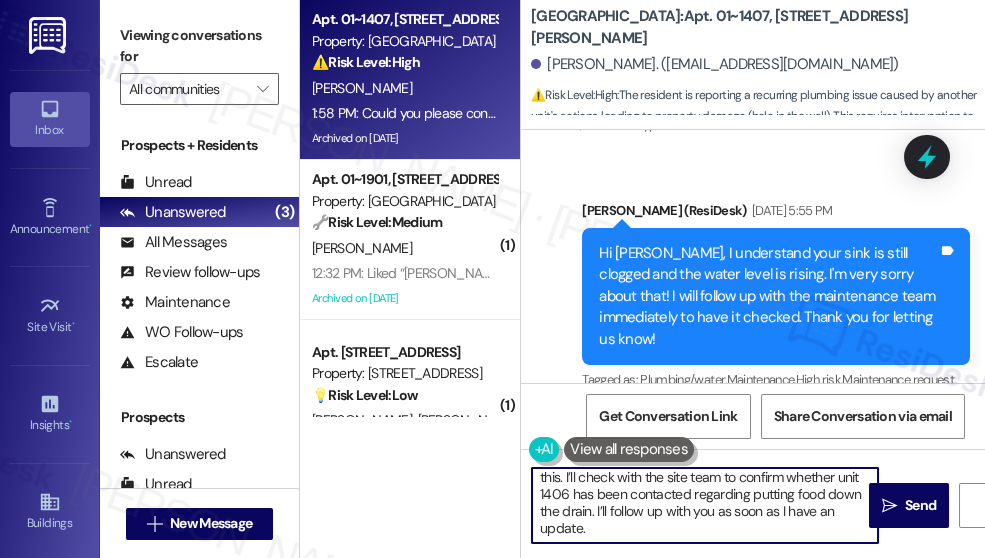 click on "Hi {{first_name}}, thanks for reaching out and sharing this. I’ll check with the site team to confirm whether unit 1406 has been contacted regarding putting food down the drain. I’ll follow up with you as soon as I have an update." at bounding box center (705, 505) 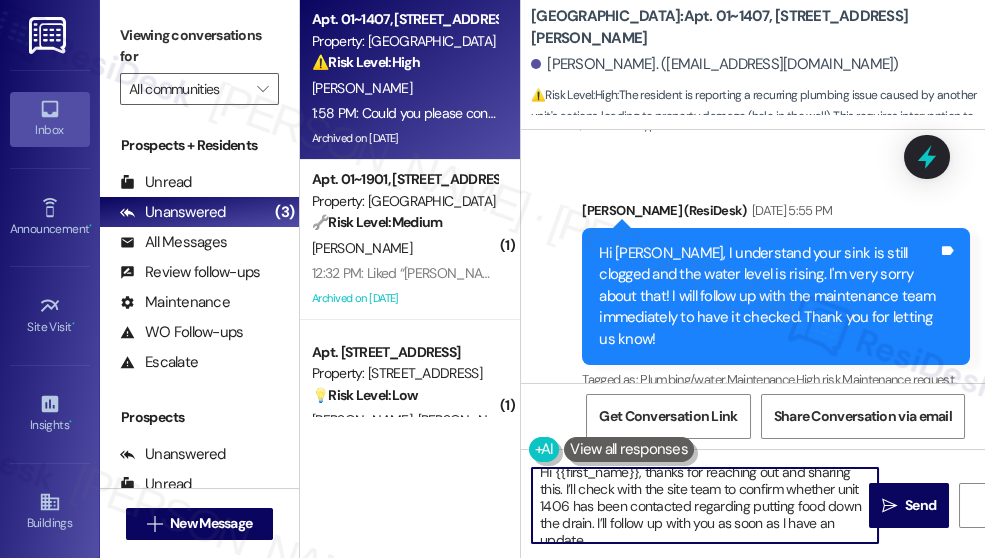 scroll, scrollTop: 21, scrollLeft: 0, axis: vertical 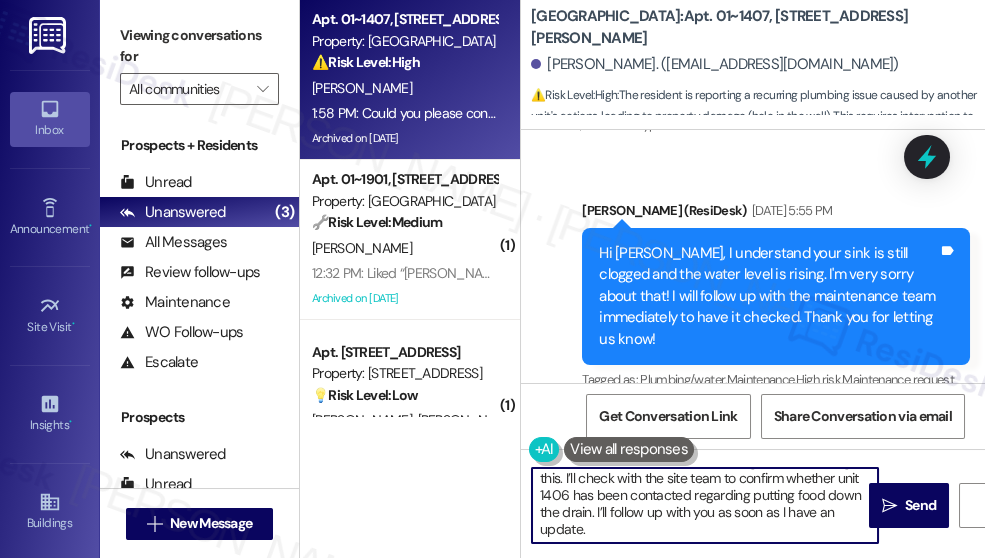 drag, startPoint x: 641, startPoint y: 510, endPoint x: 842, endPoint y: 524, distance: 201.48697 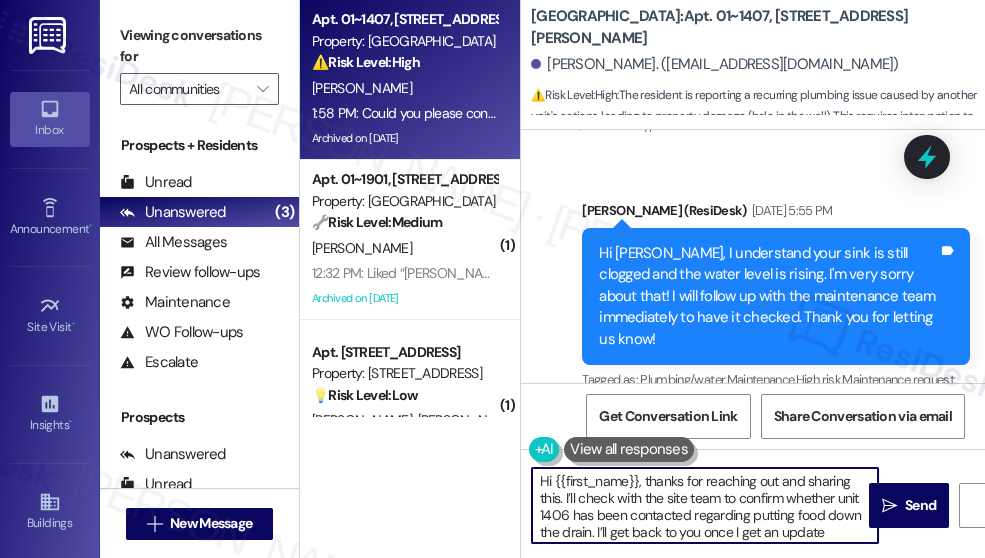 scroll, scrollTop: 0, scrollLeft: 0, axis: both 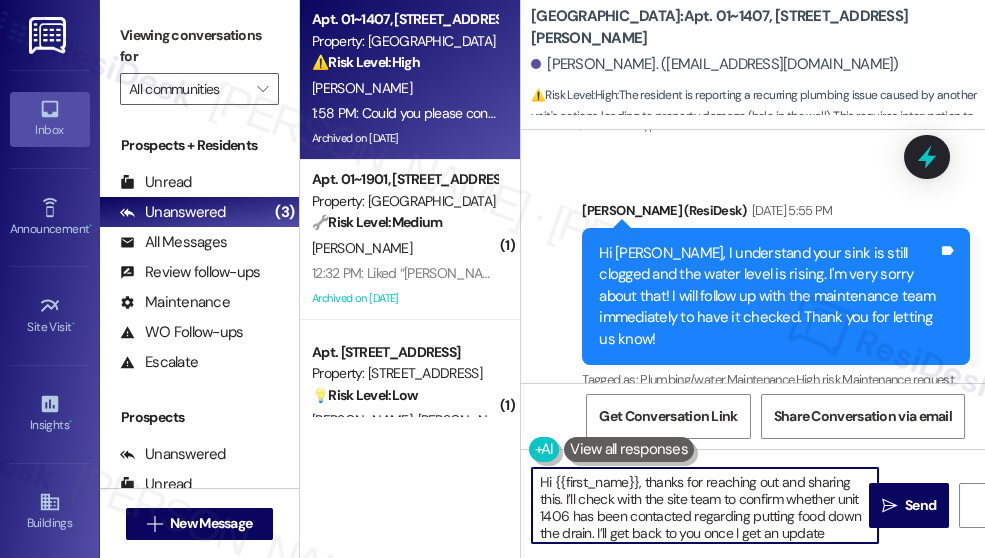 click on "Hi {{first_name}}, thanks for reaching out and sharing this. I’ll check with the site team to confirm whether unit 1406 has been contacted regarding putting food down the drain. I’ll get back to you once I get an update" at bounding box center (705, 505) 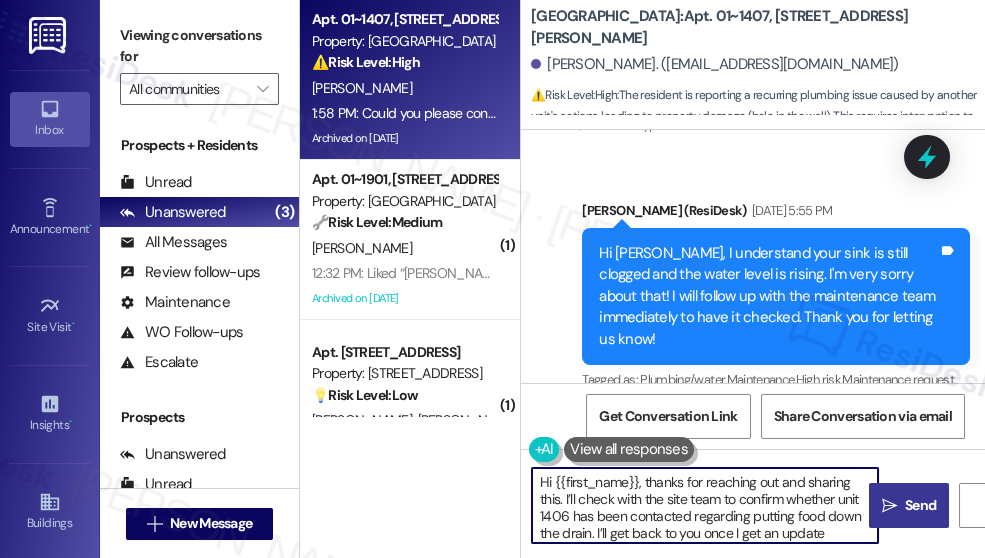 type on "Hi {{first_name}}, thanks for reaching out and sharing this. I’ll check with the site team to confirm whether unit 1406 has been contacted regarding putting food down the drain. I’ll get back to you once I get an update" 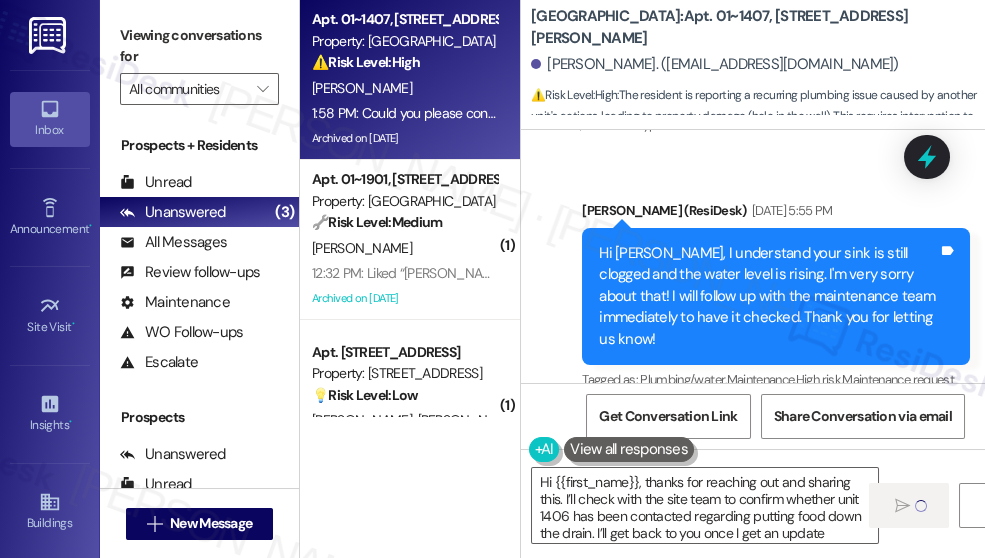 type 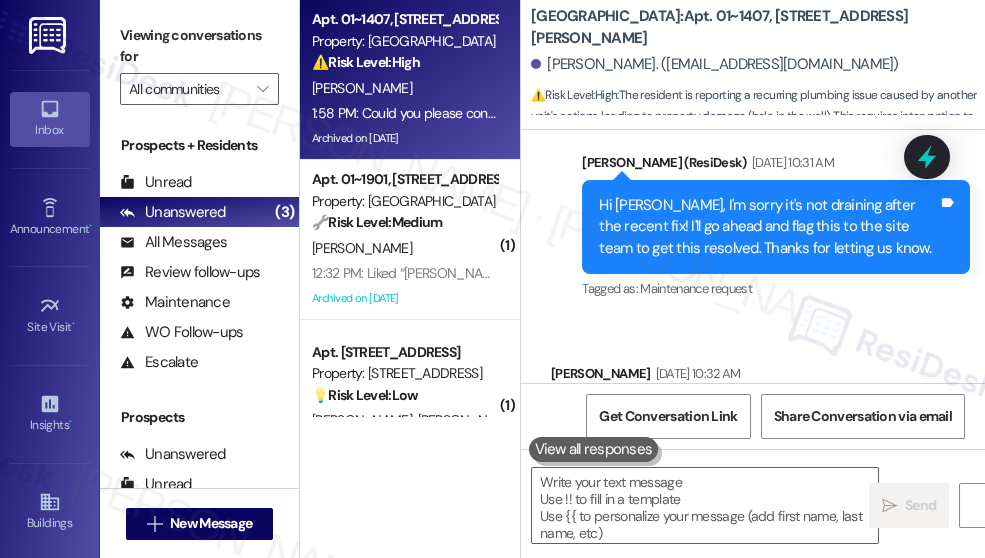scroll, scrollTop: 19406, scrollLeft: 0, axis: vertical 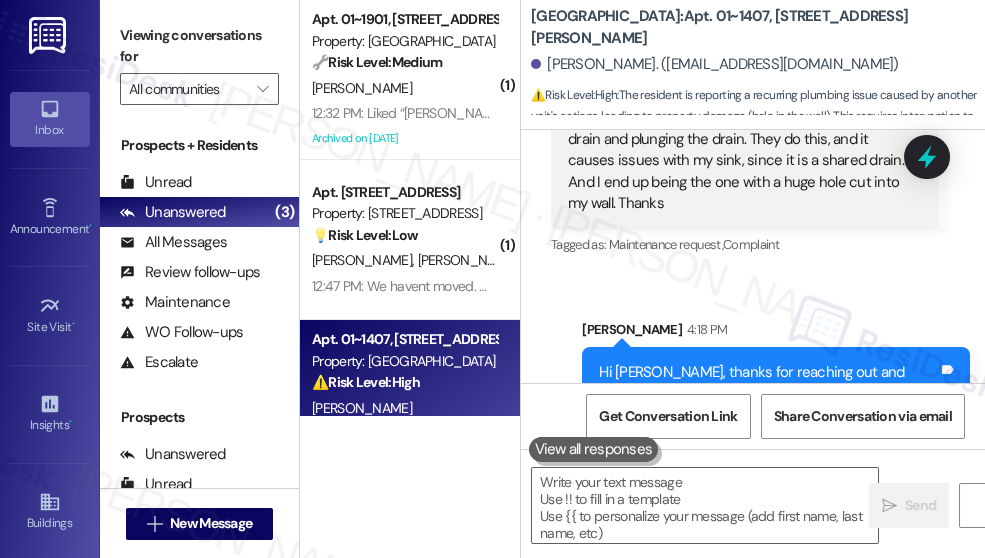 click on "Received via SMS [PERSON_NAME] Question 1:58 PM Could you please confirm that management has contacted unit 1406 about putting food down the drain and plunging the drain. They do this, and it causes issues with my sink, since it is a shared drain. And I end up being the one with a huge hole cut into my wall. Thanks Tags and notes Tagged as:   Maintenance request ,  Click to highlight conversations about Maintenance request Complaint Click to highlight conversations about Complaint" at bounding box center (753, 134) 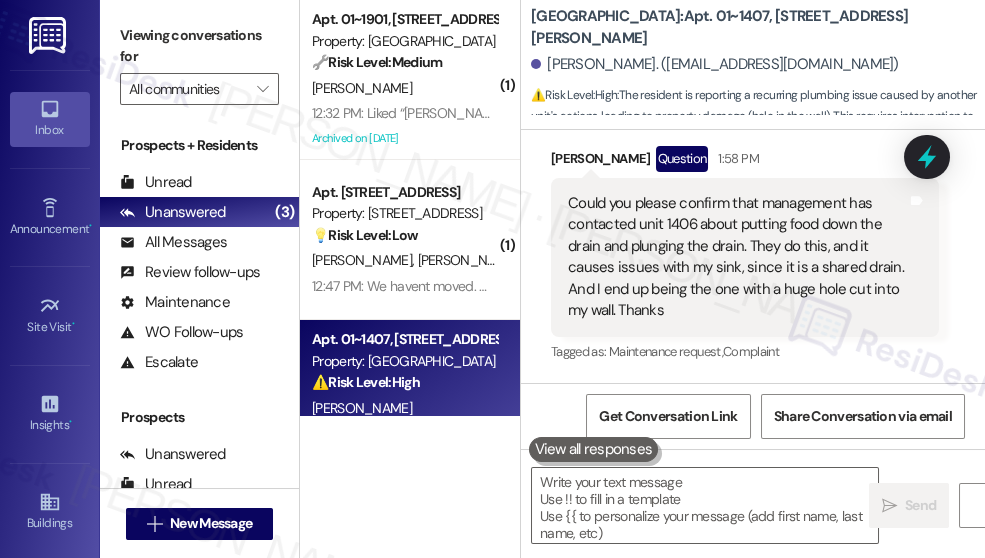 scroll, scrollTop: 19166, scrollLeft: 0, axis: vertical 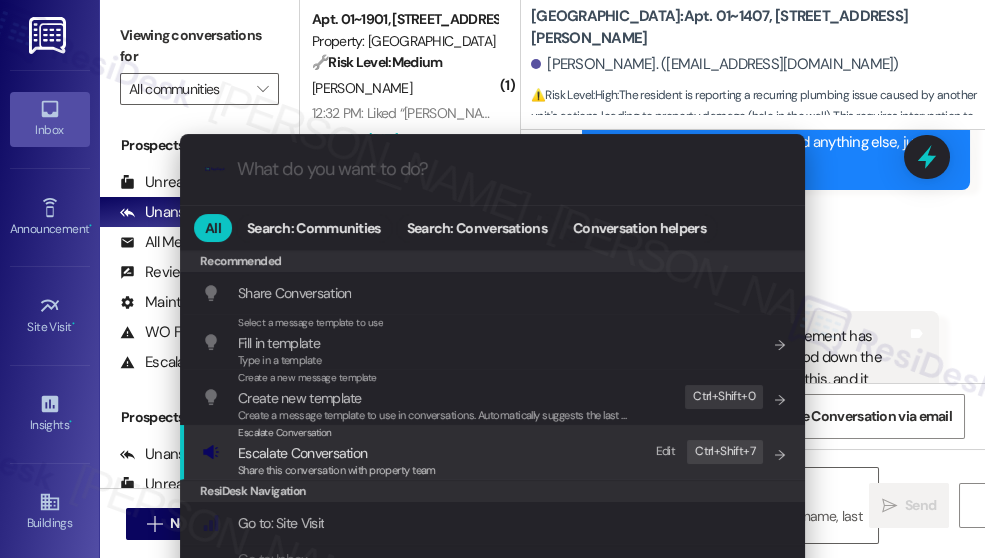 click on "Escalate Conversation" at bounding box center (302, 453) 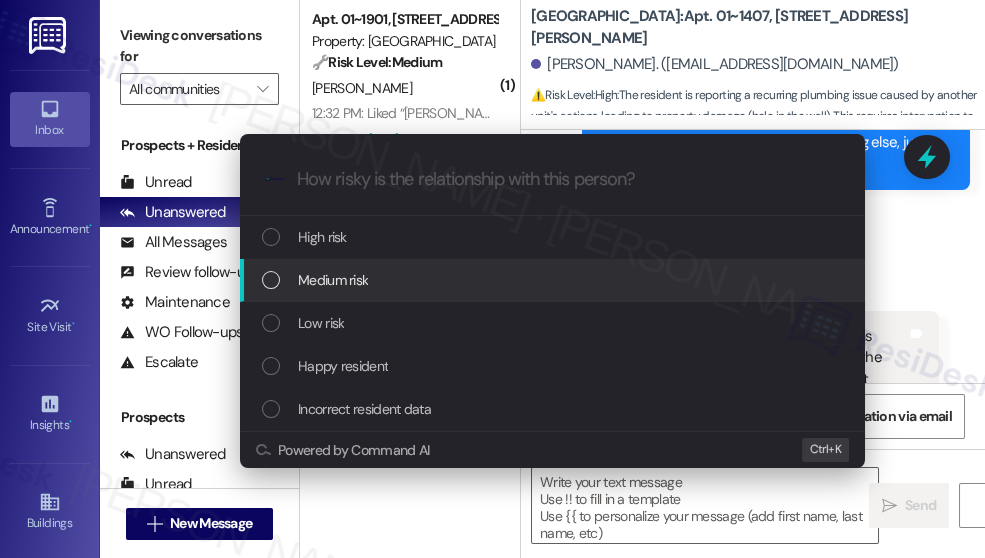 click on "Medium risk" at bounding box center (554, 280) 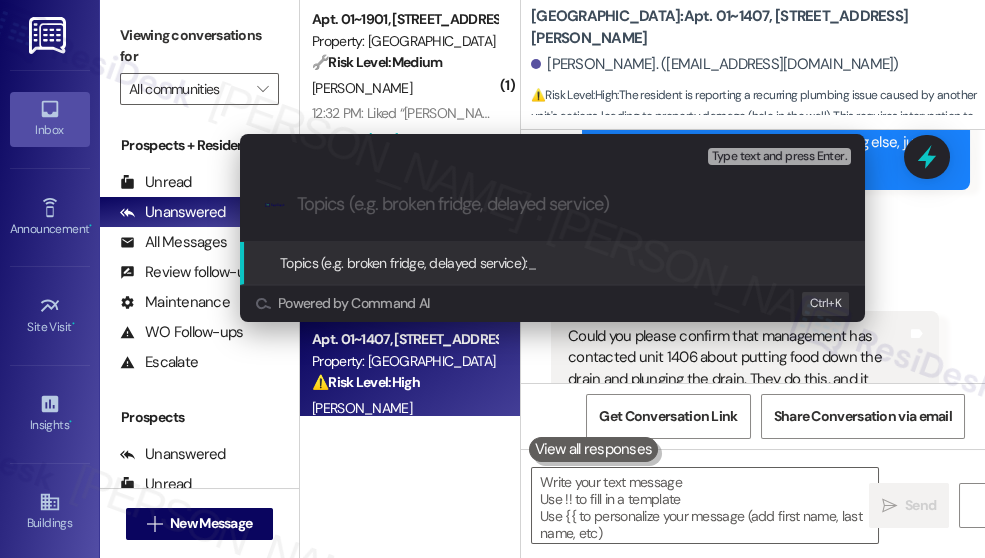 paste on ": Concern Regarding Shared Drain and Unit 1406" 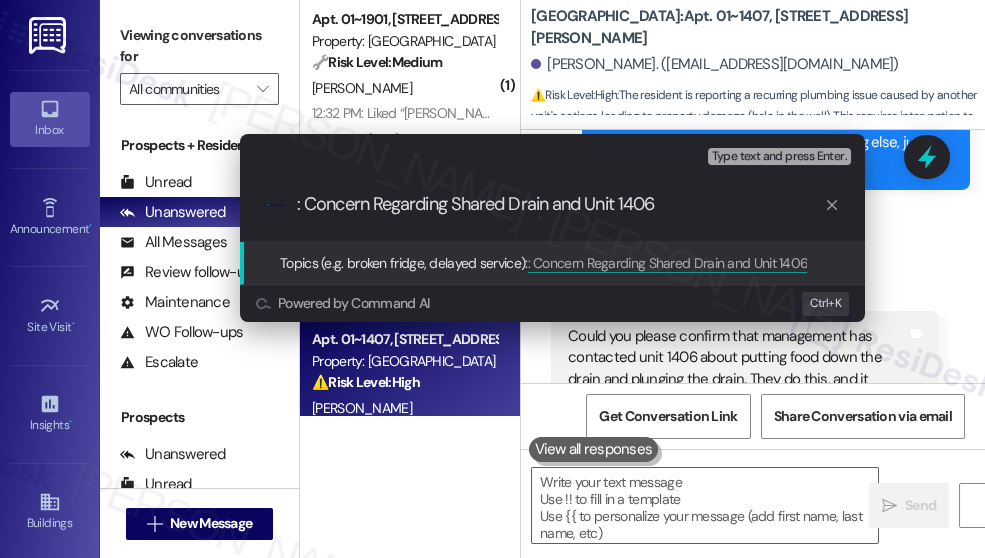 scroll, scrollTop: 0, scrollLeft: 0, axis: both 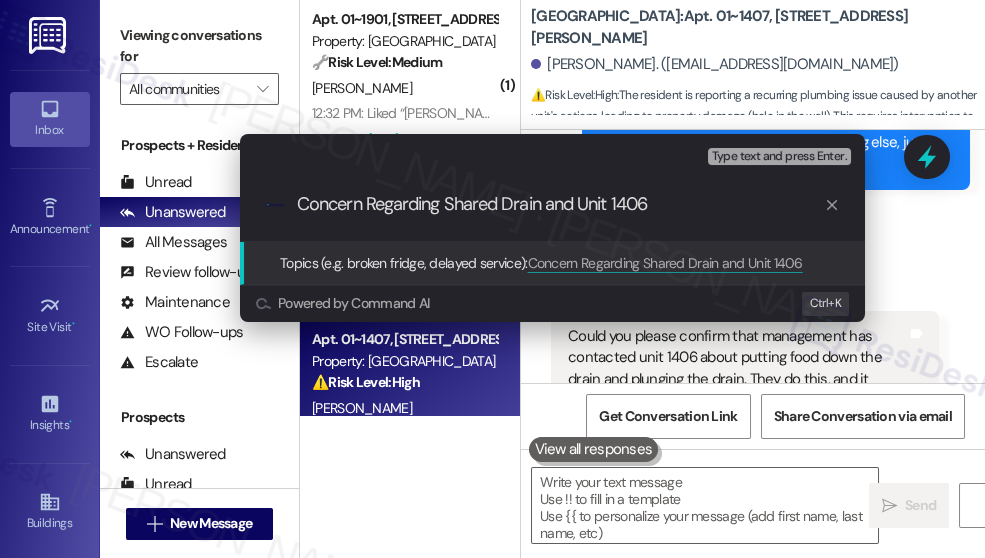 click on "Concern Regarding Shared Drain and Unit 1406" at bounding box center (560, 204) 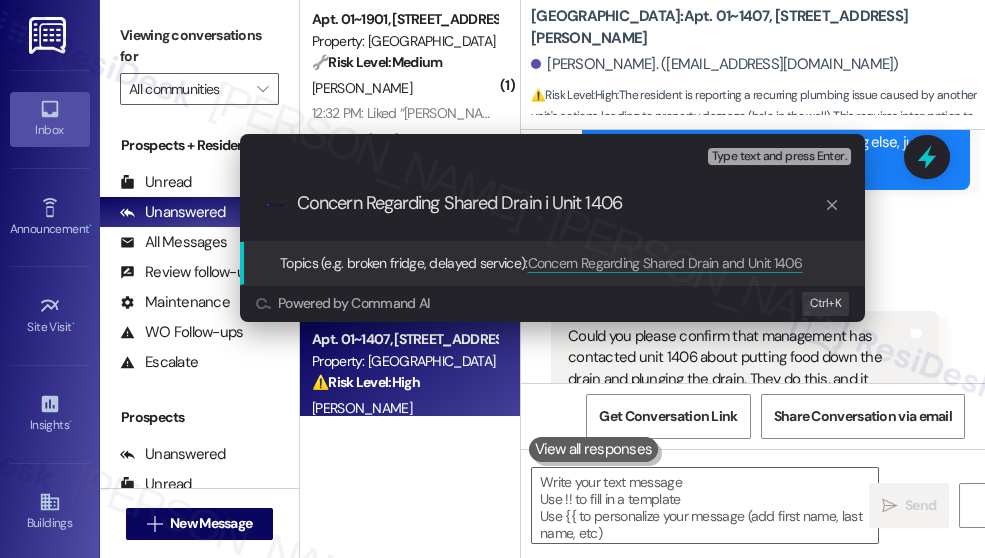 type on "Concern Regarding Shared Drain in Unit 1406" 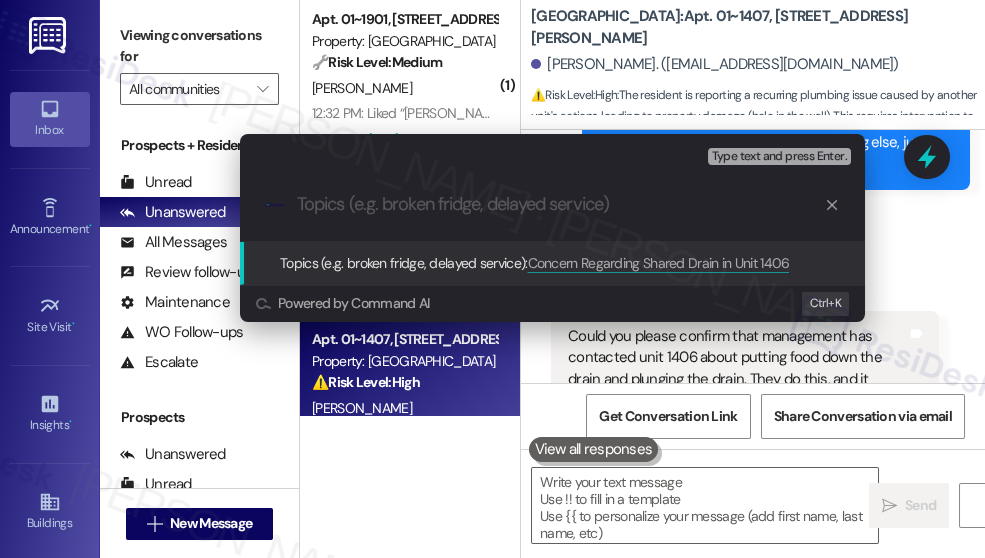 scroll, scrollTop: 0, scrollLeft: 0, axis: both 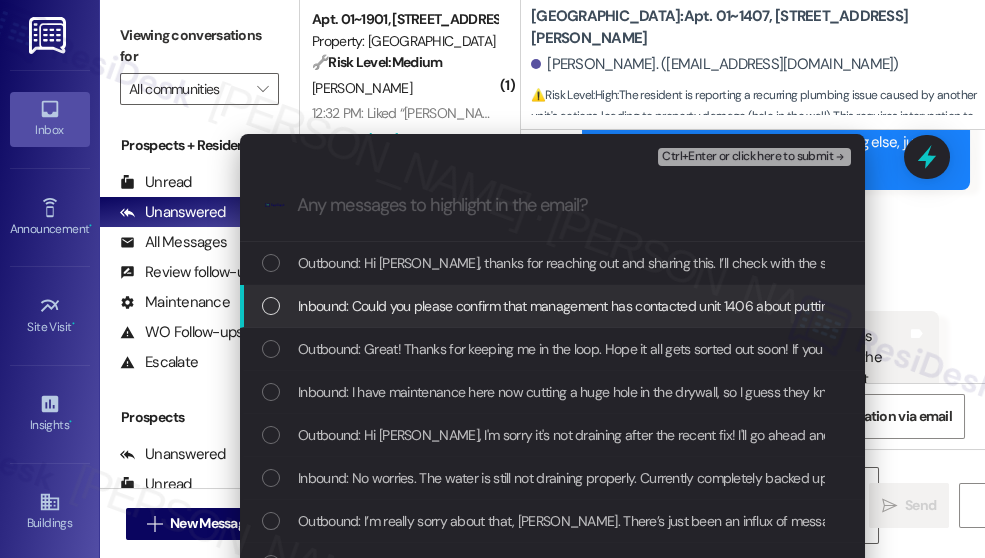 click on "Inbound: Could you please confirm that management has contacted unit 1406 about putting food down the drain and plunging the drain. They do this, and it causes issues with my sink, since it is a shared drain. And I end up being the one with a huge hole cut into my wall. Thanks" at bounding box center [552, 306] 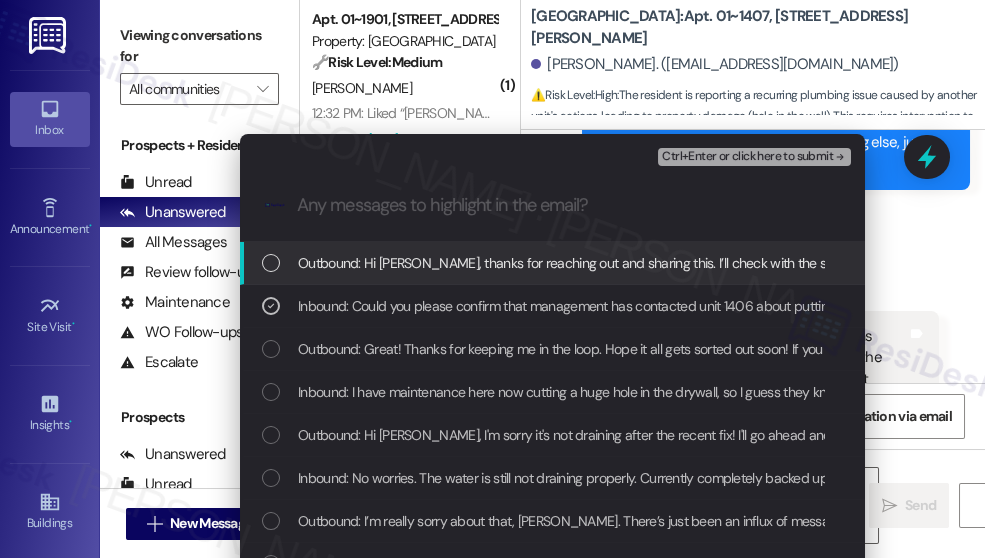 click on "Ctrl+Enter or click here to submit" at bounding box center (747, 157) 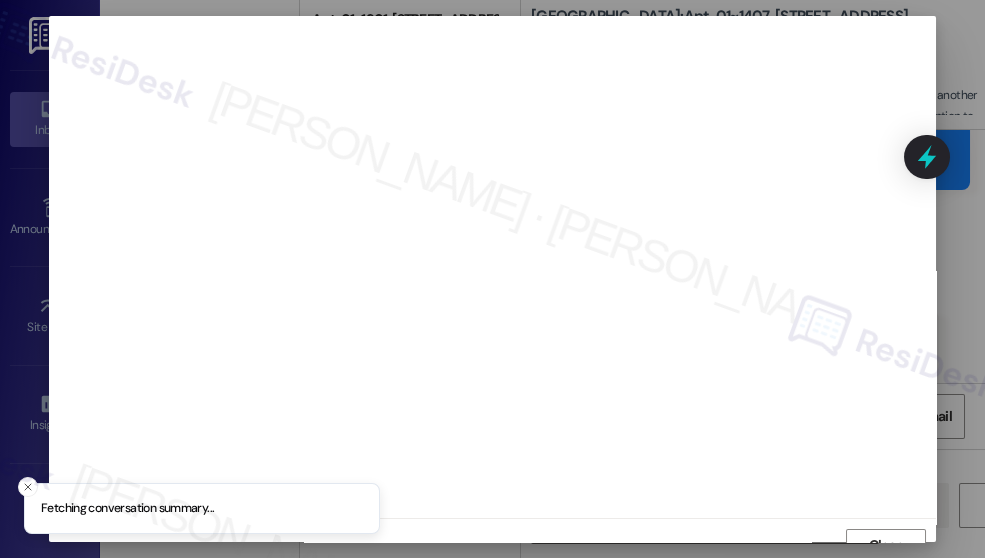 scroll, scrollTop: 18, scrollLeft: 0, axis: vertical 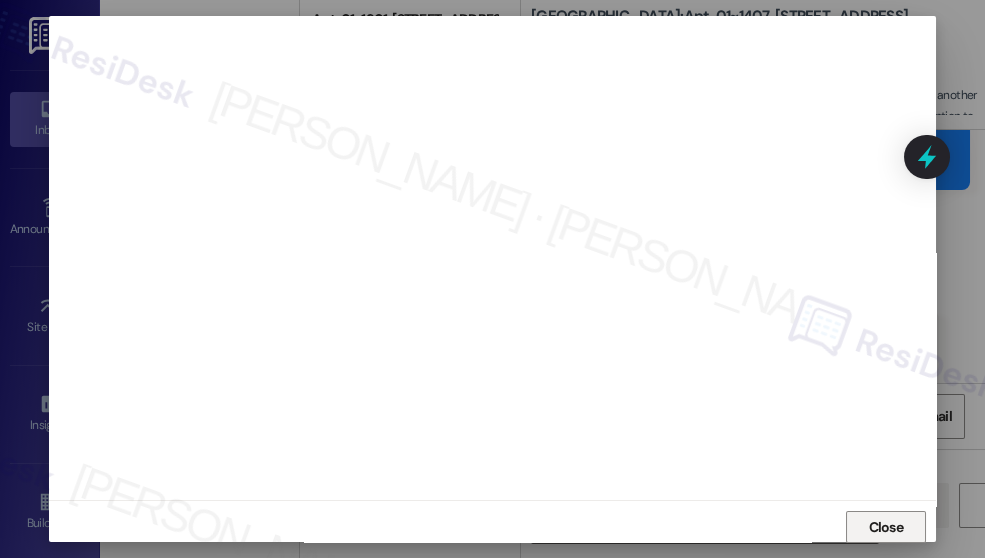 click on "Close" at bounding box center (885, 527) 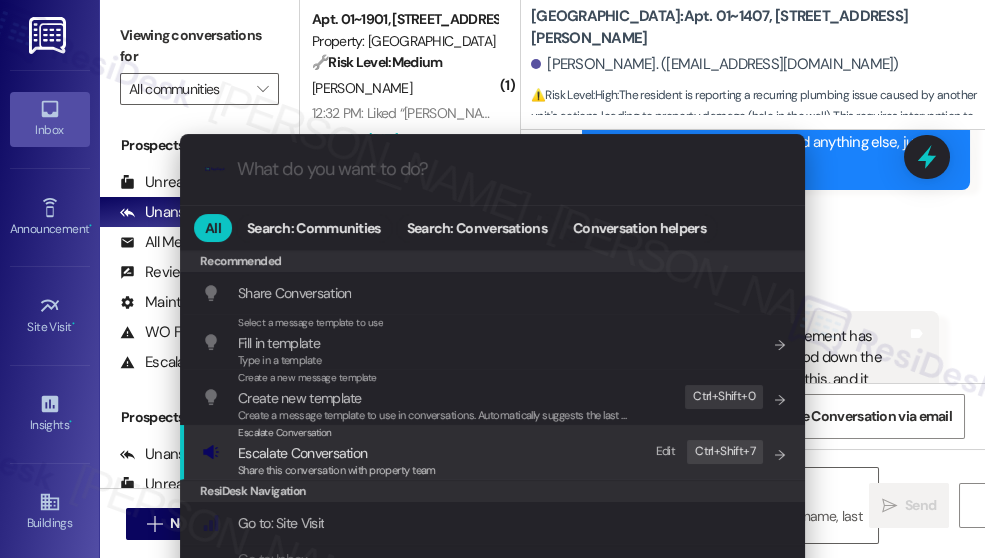 click on "Escalate Conversation" at bounding box center [337, 433] 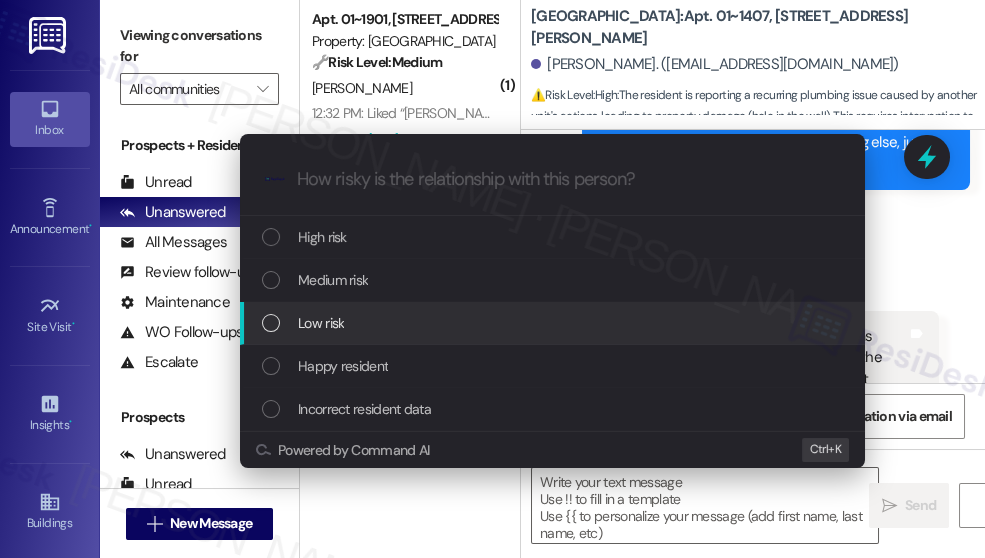 click on "Low risk" at bounding box center (552, 323) 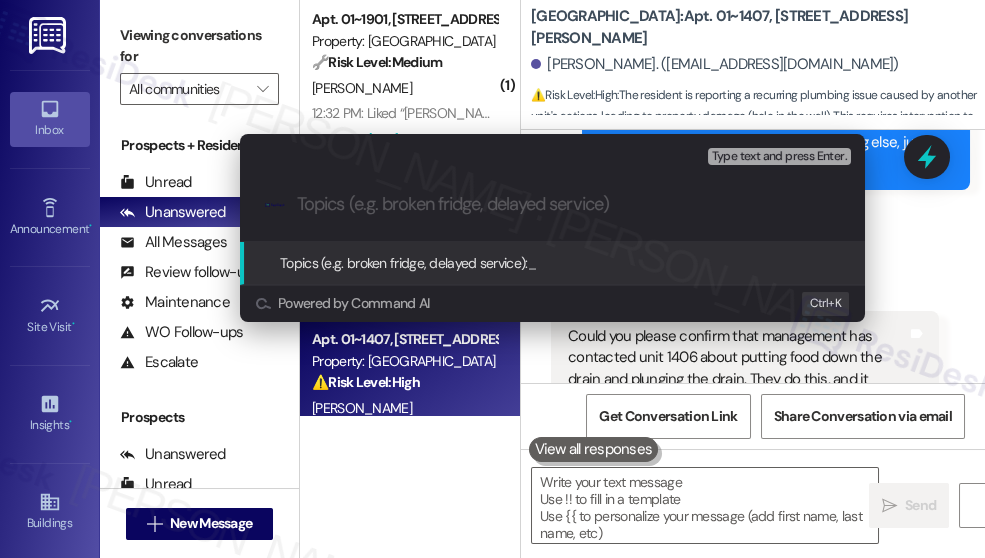 click on "Escalate Conversation Low risk Topics (e.g. broken fridge, delayed service) Any messages to highlight in the email? Type text and press Enter. .cls-1{fill:#0a055f;}.cls-2{fill:#0cc4c4;} resideskLogoBlueOrange Topics (e.g. broken fridge, delayed service):  _ Powered by Command AI Ctrl+ K" at bounding box center [492, 279] 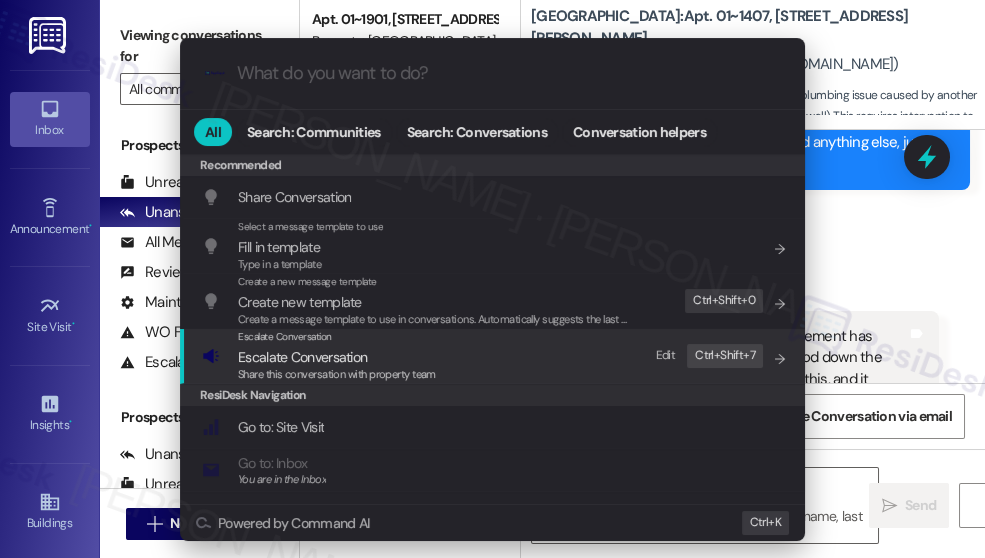 scroll, scrollTop: 97, scrollLeft: 0, axis: vertical 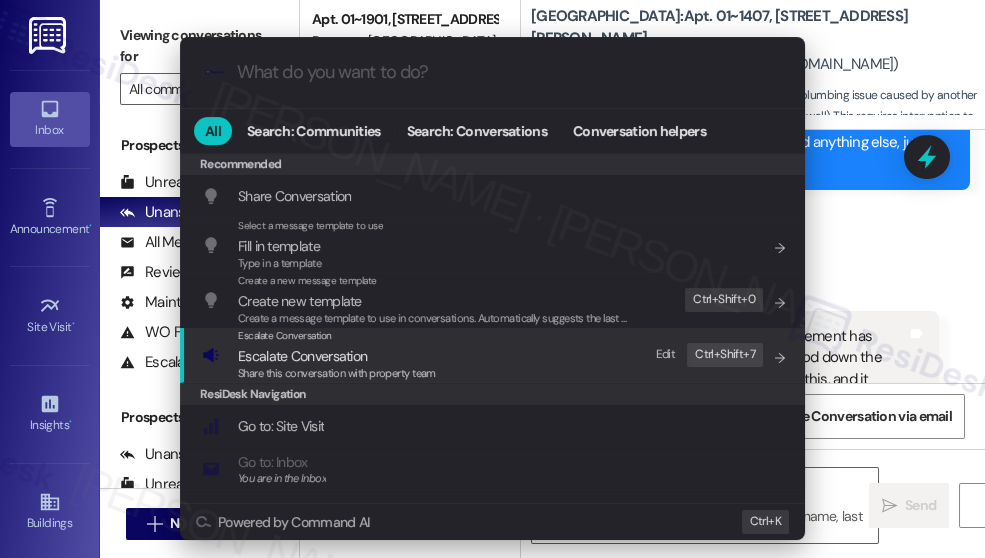 click on "Escalate Conversation" at bounding box center [302, 356] 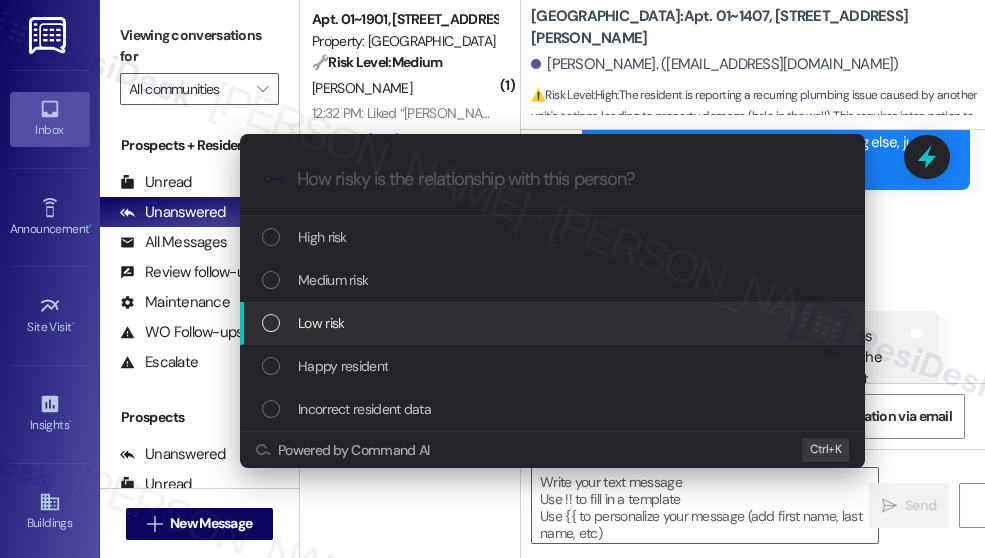 scroll, scrollTop: 0, scrollLeft: 0, axis: both 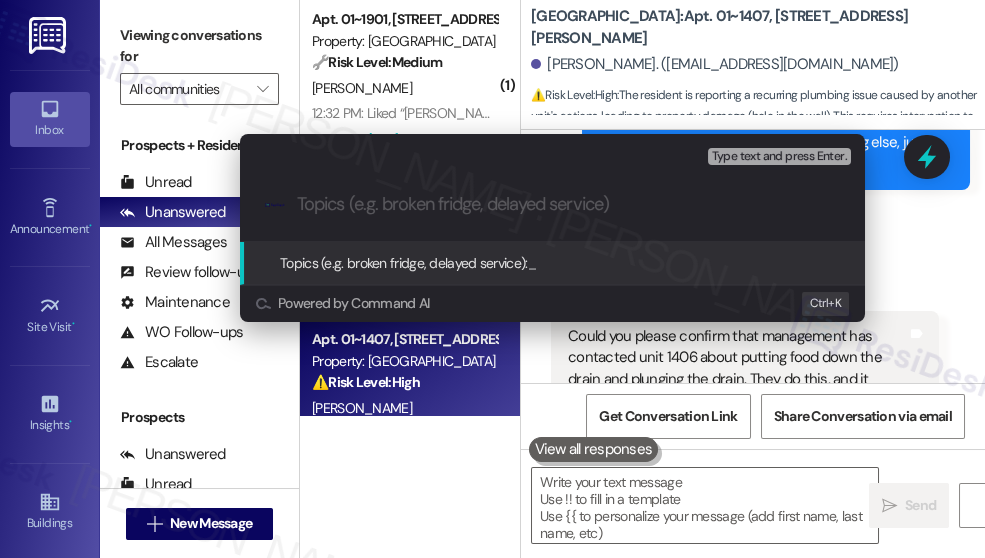 paste on "Concern Regarding Shared Drain in Unit 1406" 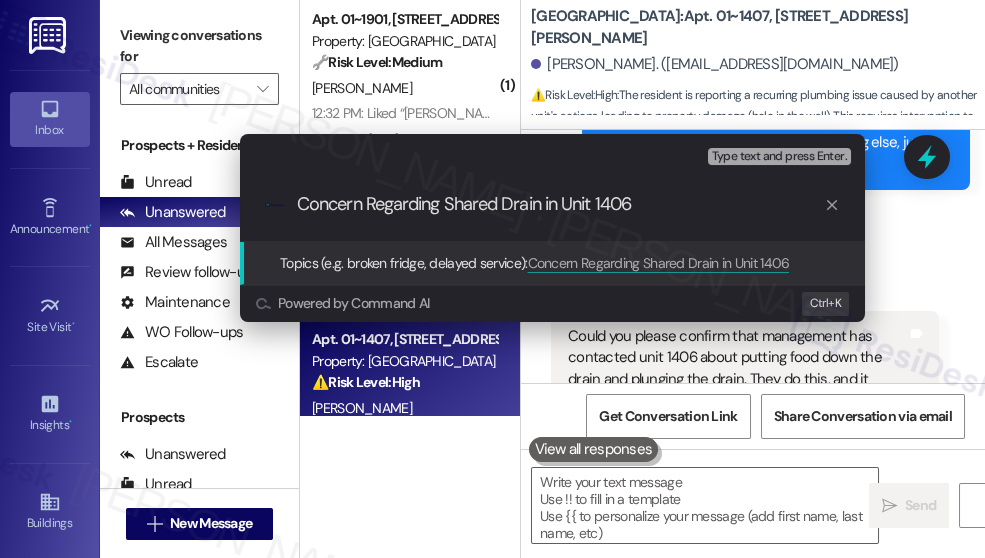 click on "Concern Regarding Shared Drain in Unit 1406" at bounding box center (560, 204) 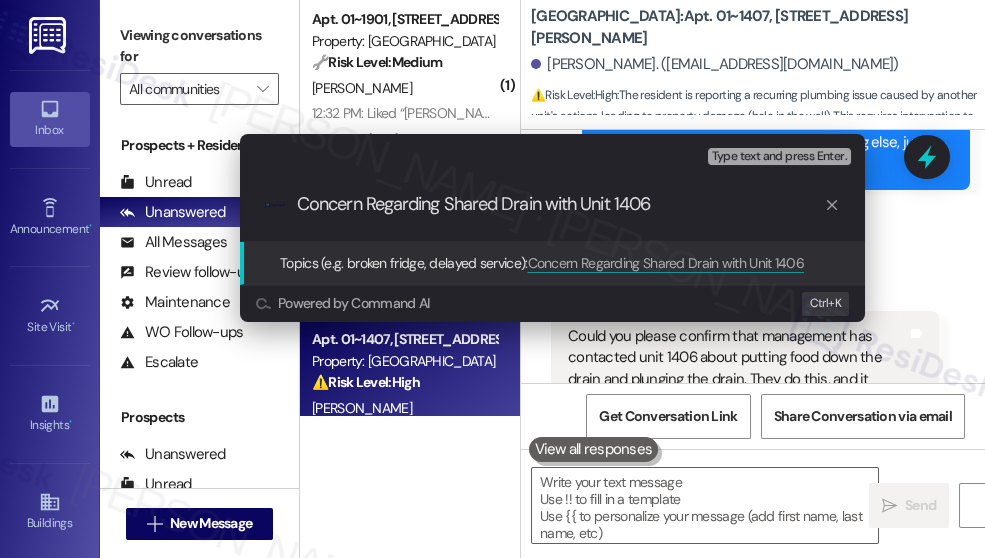 click on "Concern Regarding Shared Drain with Unit 1406" at bounding box center (560, 204) 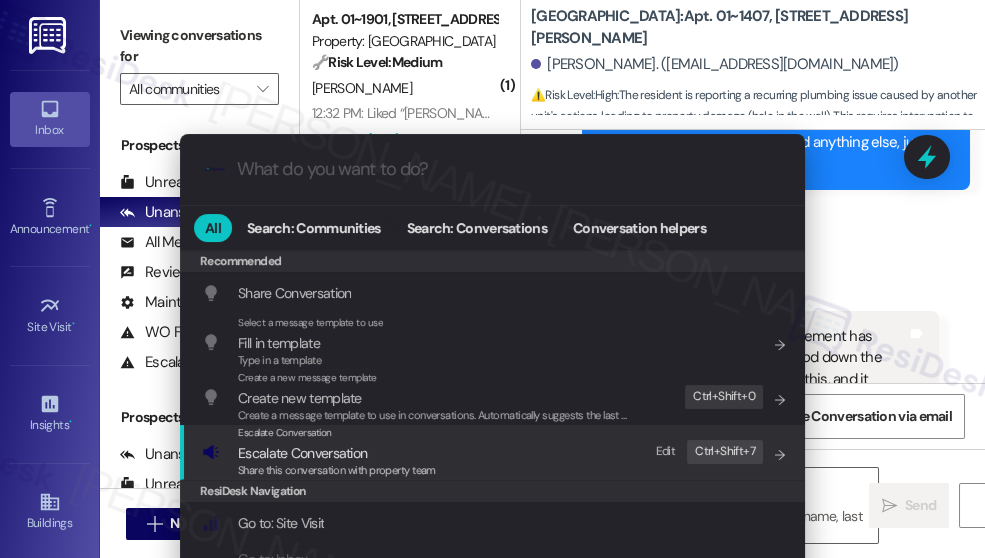 click on "Escalate Conversation" at bounding box center [302, 453] 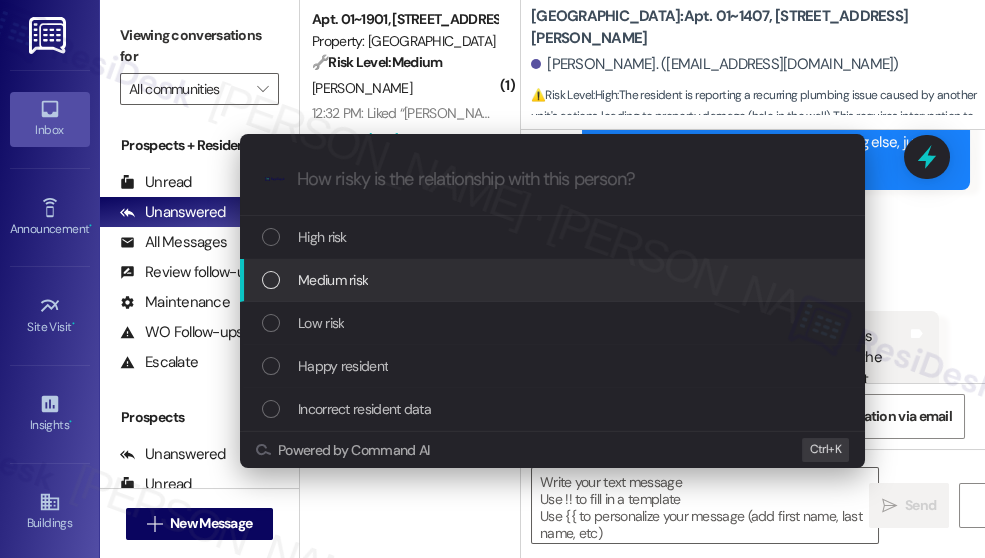 click on "Medium risk" at bounding box center (554, 280) 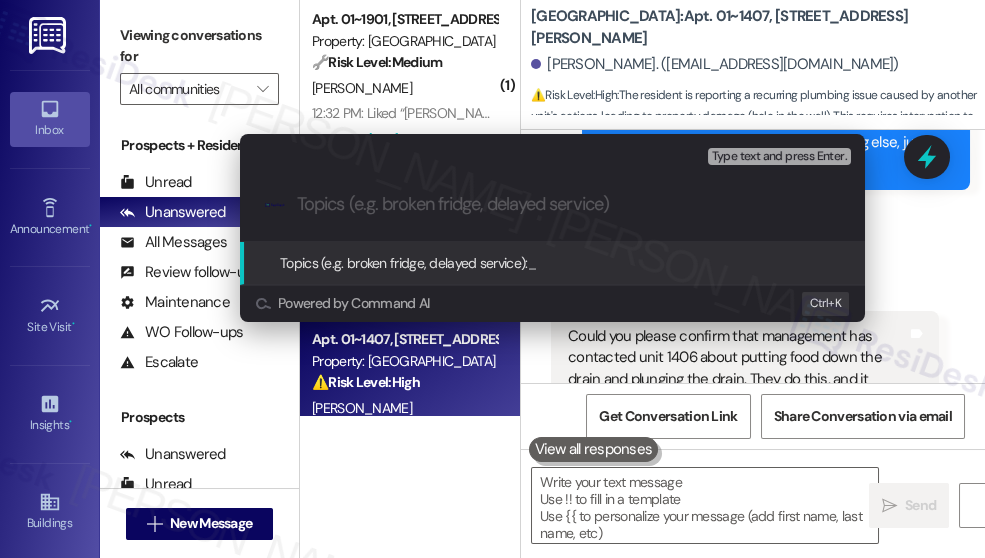 paste on "Request for Confirmation: Contact with Unit 1406 Regarding Drain Issues" 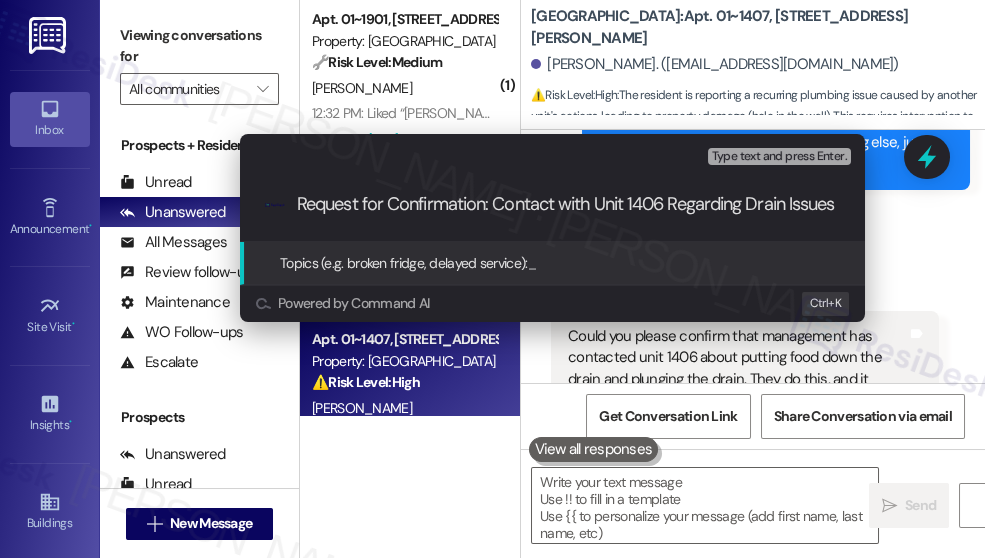 scroll, scrollTop: 0, scrollLeft: 16, axis: horizontal 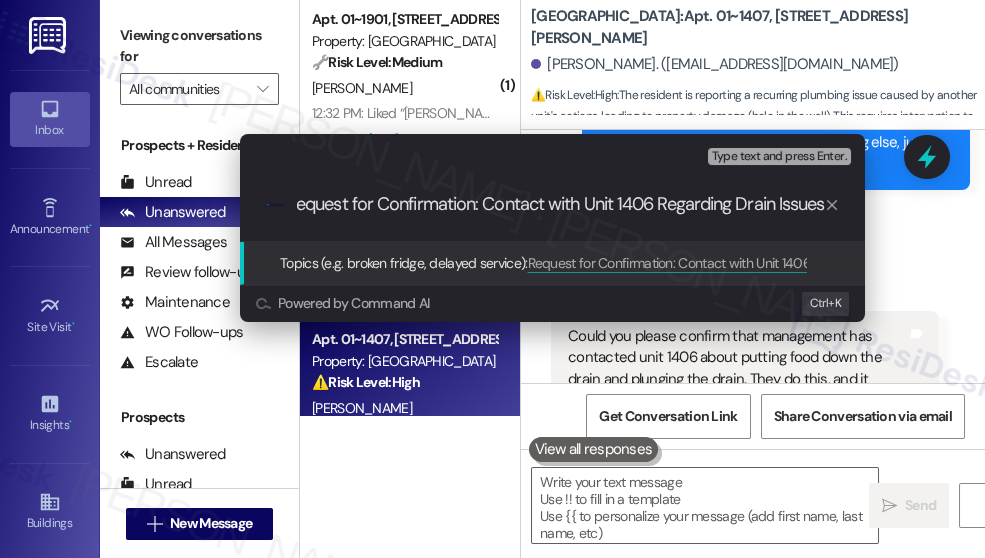 click on "Request for Confirmation: Contact with Unit 1406 Regarding Drain Issues" at bounding box center (560, 204) 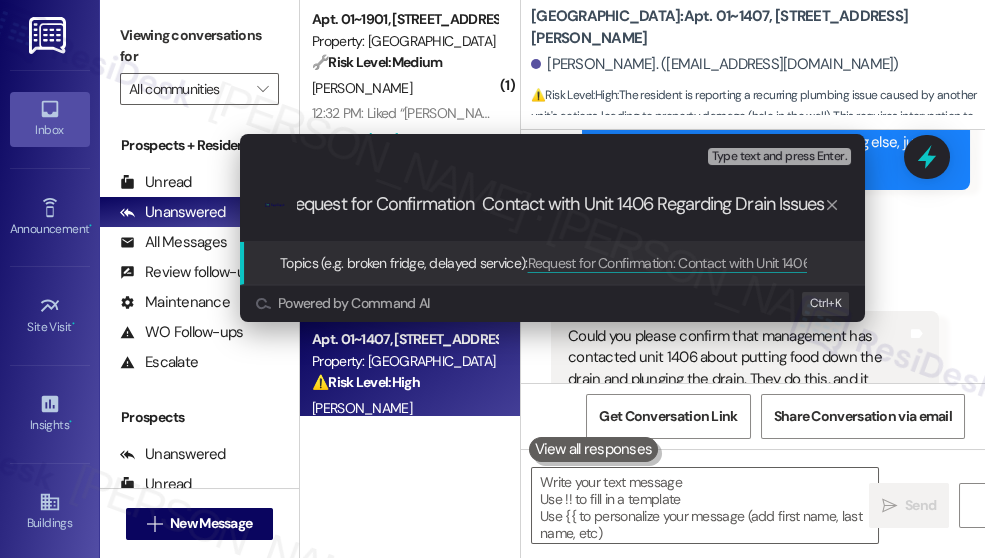 scroll, scrollTop: 0, scrollLeft: 14, axis: horizontal 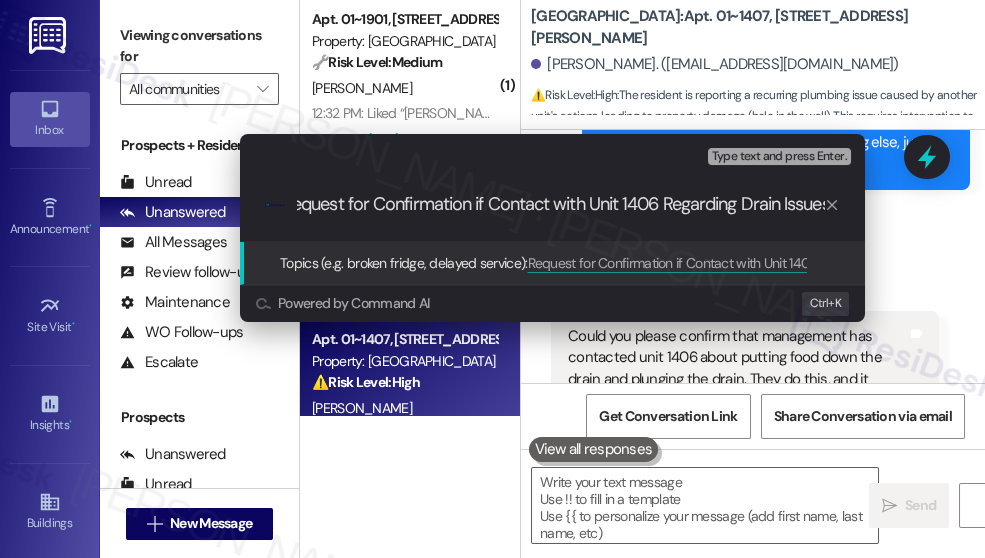 click on "Request for Confirmation if Contact with Unit 1406 Regarding Drain Issues" at bounding box center [560, 204] 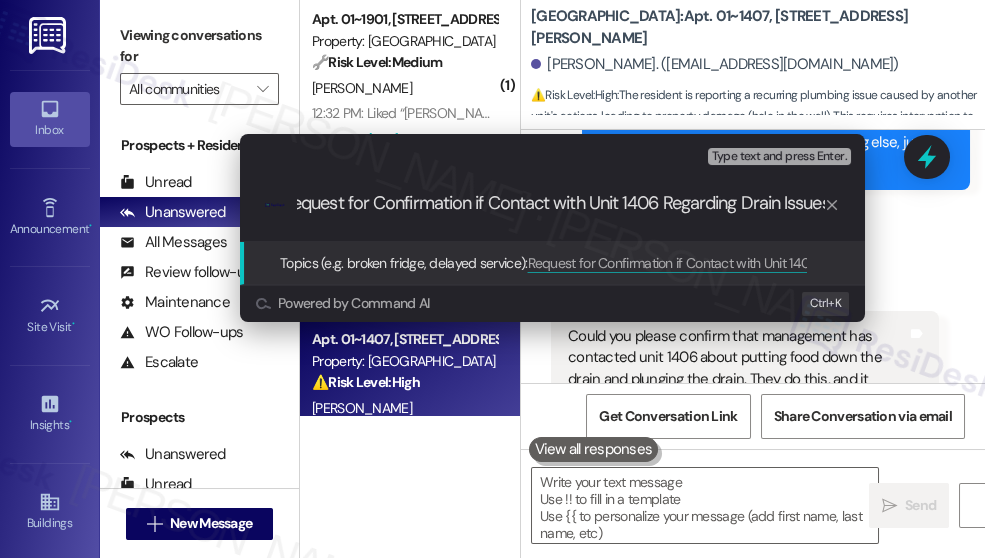 drag, startPoint x: 489, startPoint y: 208, endPoint x: 591, endPoint y: 206, distance: 102.01961 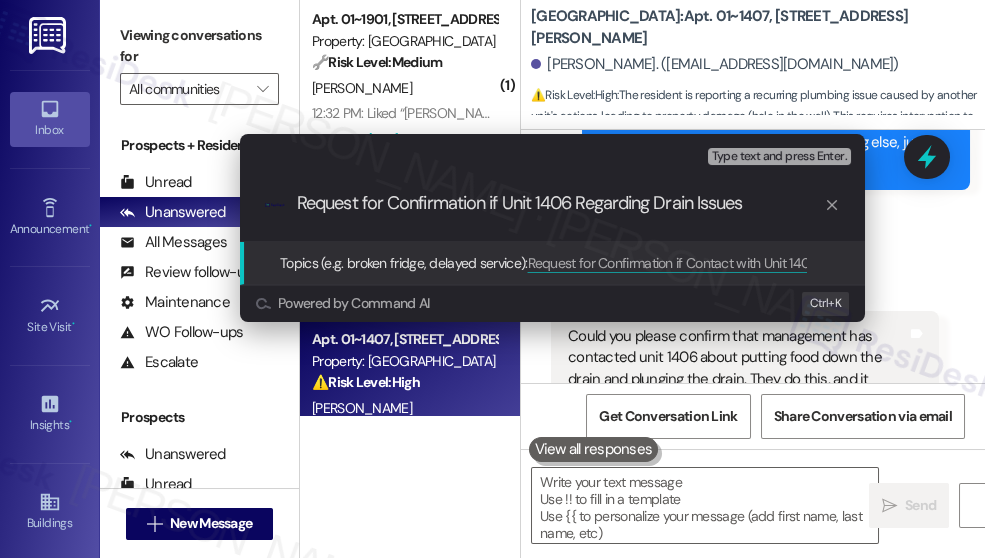 scroll, scrollTop: 1, scrollLeft: 0, axis: vertical 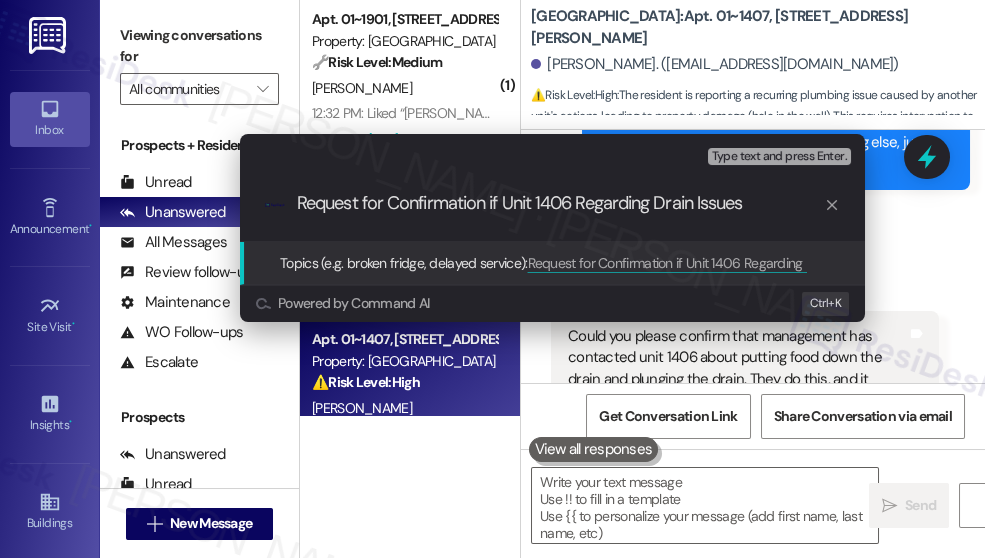 click on "Request for Confirmation if Unit 1406 Regarding Drain Issues" at bounding box center [560, 204] 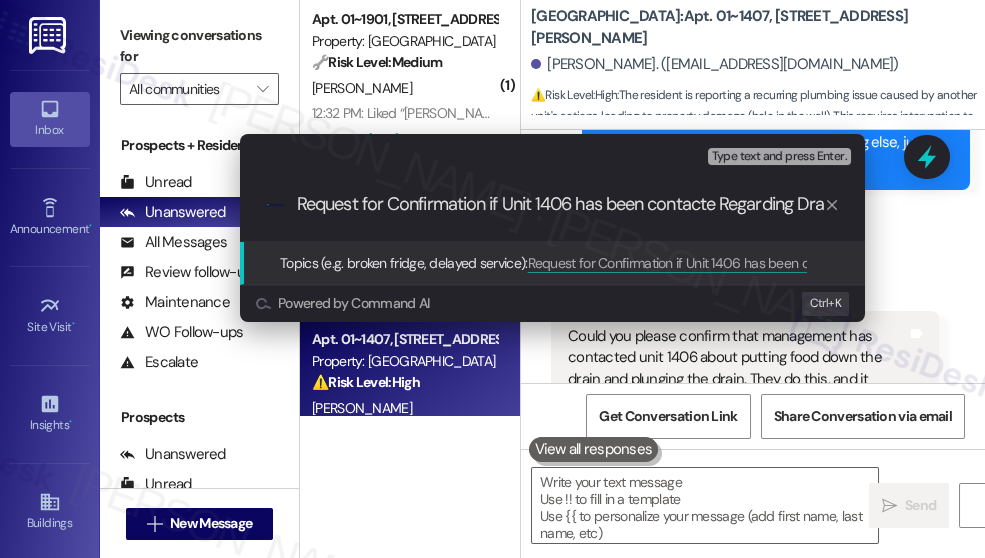 type on "Request for Confirmation if Unit 1406 has been contacted Regarding Drain Issues" 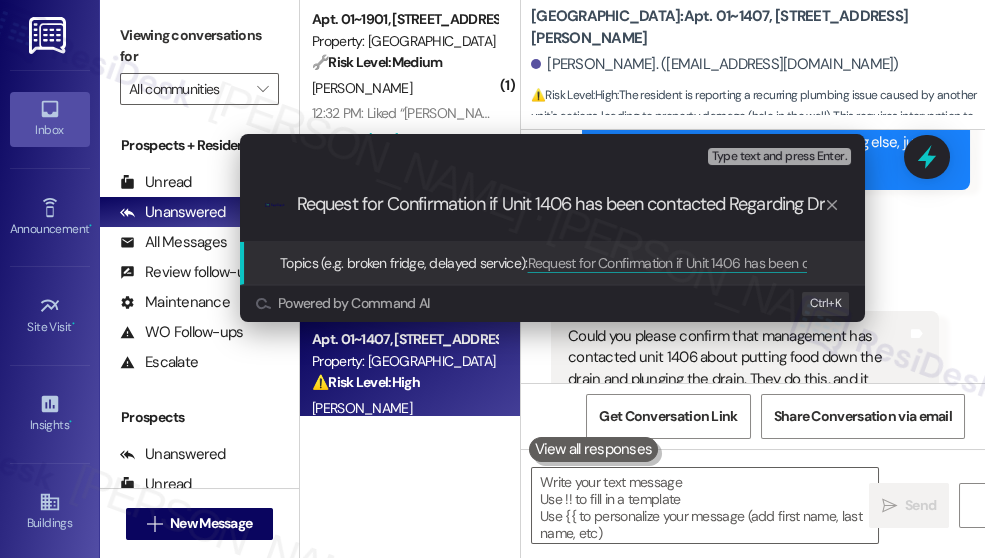 click on "Request for Confirmation if Unit 1406 has been contacted Regarding Drain Issues" at bounding box center (560, 204) 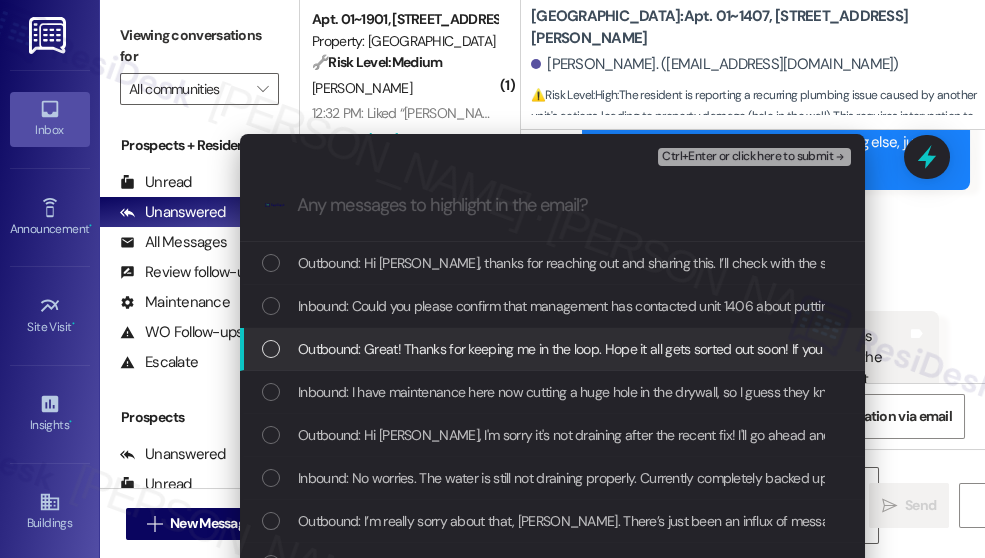 type 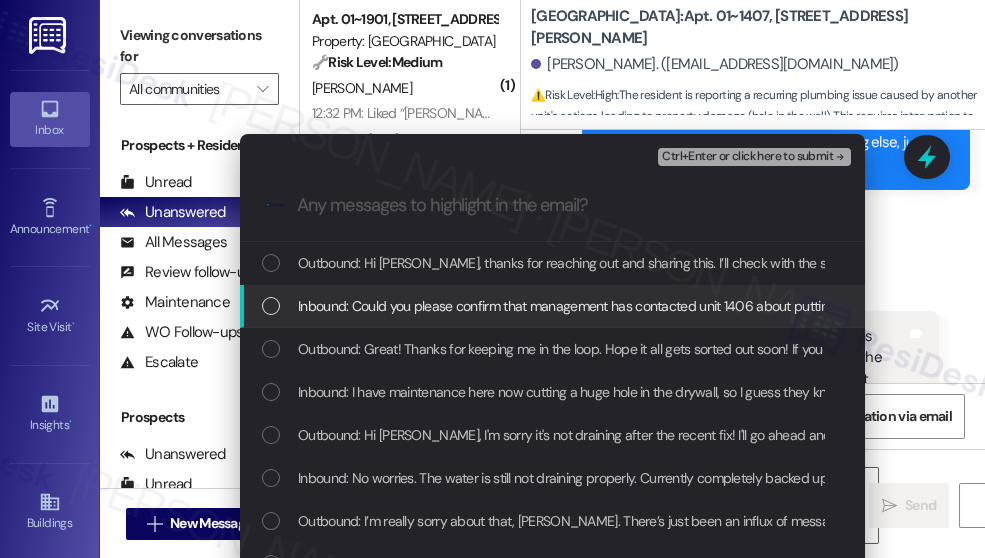 click on "Inbound: Could you please confirm that management has contacted unit 1406 about putting food down the drain and plunging the drain. They do this, and it causes issues with my sink, since it is a shared drain. And I end up being the one with a huge hole cut into my wall. Thanks" at bounding box center [552, 306] 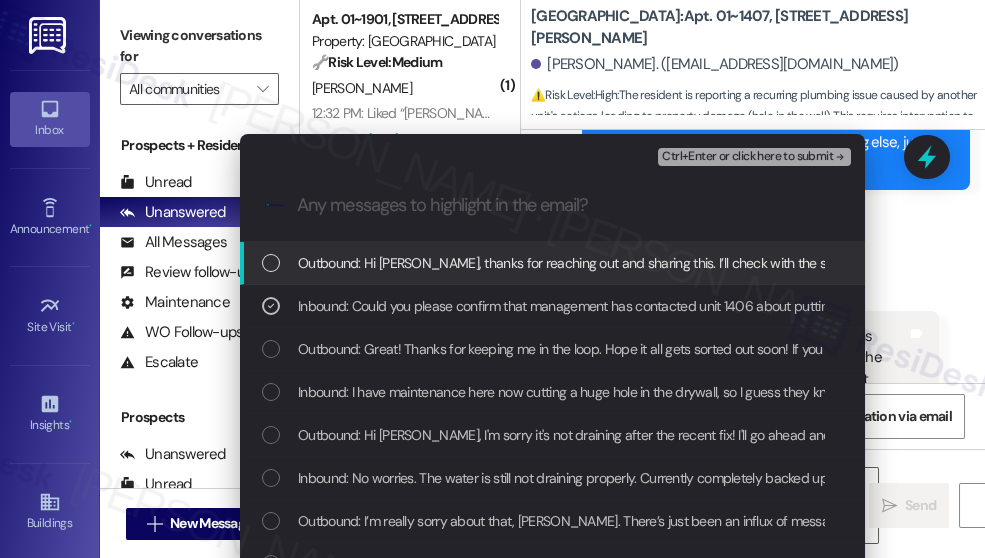 click on "Ctrl+Enter or click here to submit" at bounding box center [747, 157] 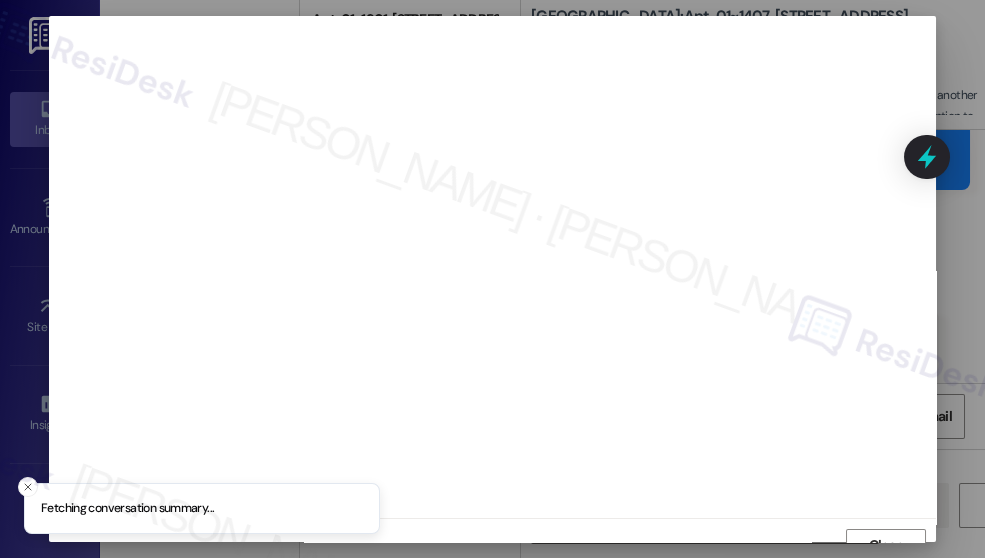 scroll, scrollTop: 18, scrollLeft: 0, axis: vertical 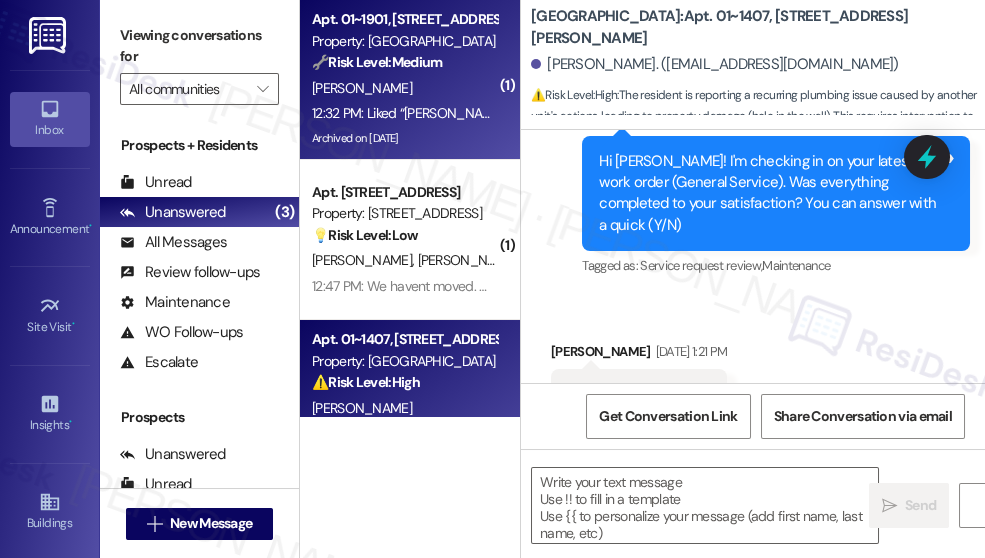type on "Fetching suggested responses. Please feel free to read through the conversation in the meantime." 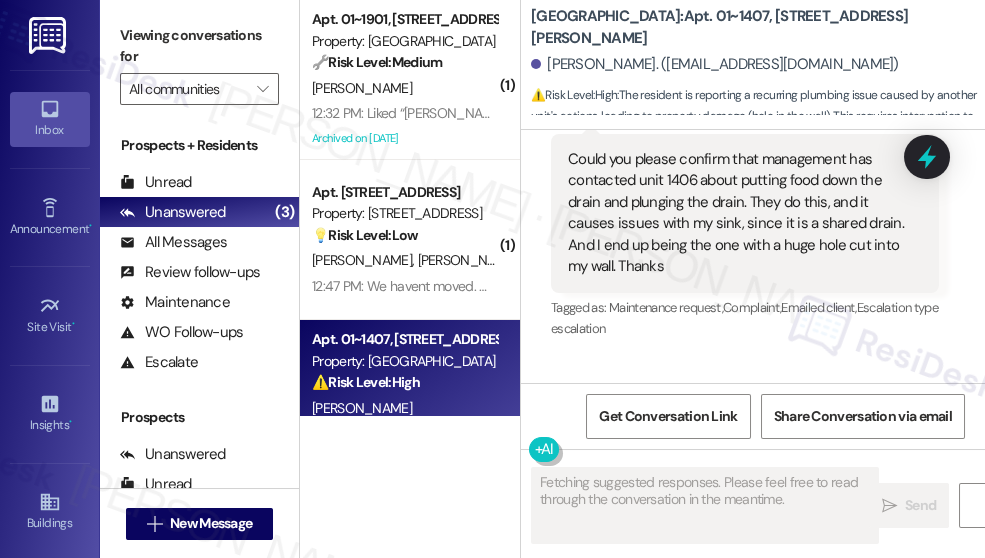 scroll, scrollTop: 19428, scrollLeft: 0, axis: vertical 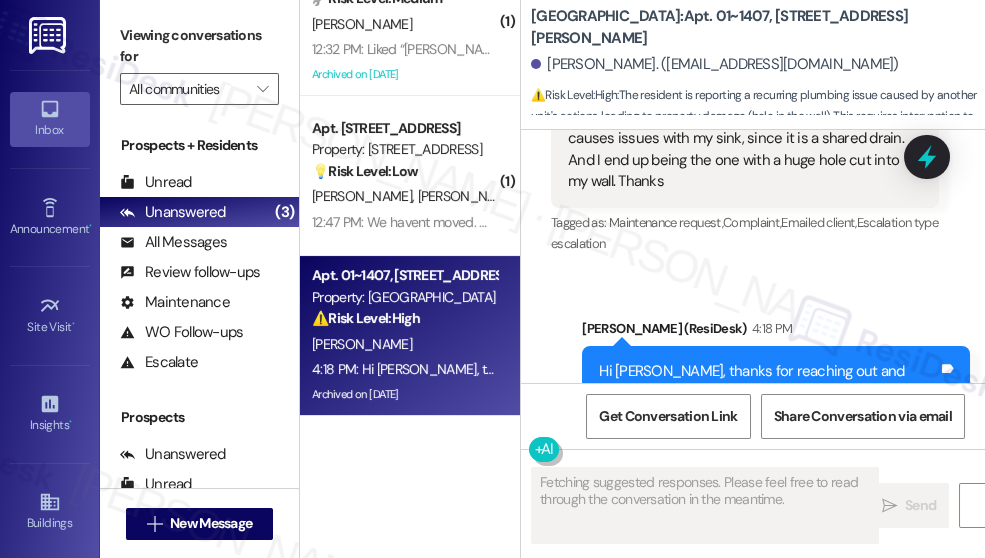 click on "[PERSON_NAME] [PERSON_NAME]" at bounding box center (404, 196) 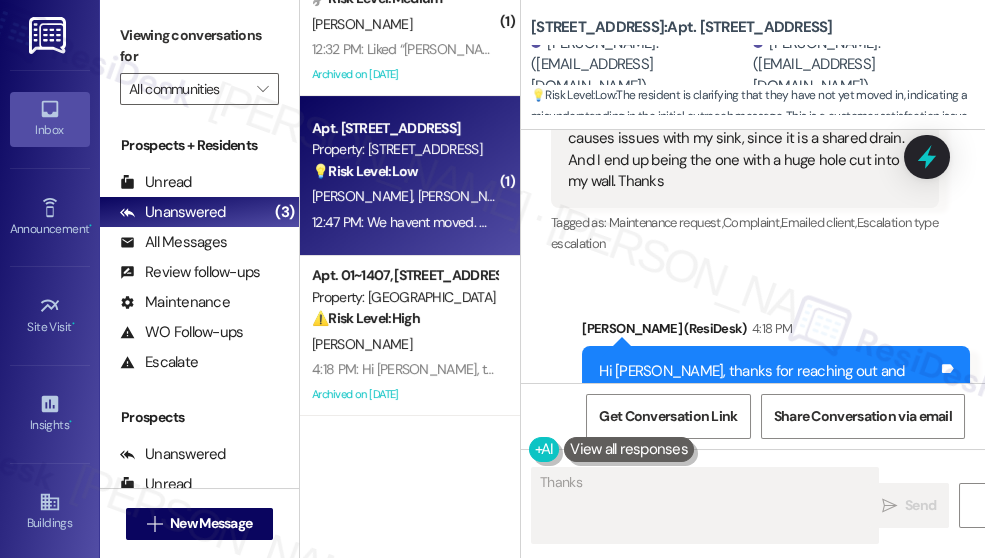 scroll, scrollTop: 326, scrollLeft: 0, axis: vertical 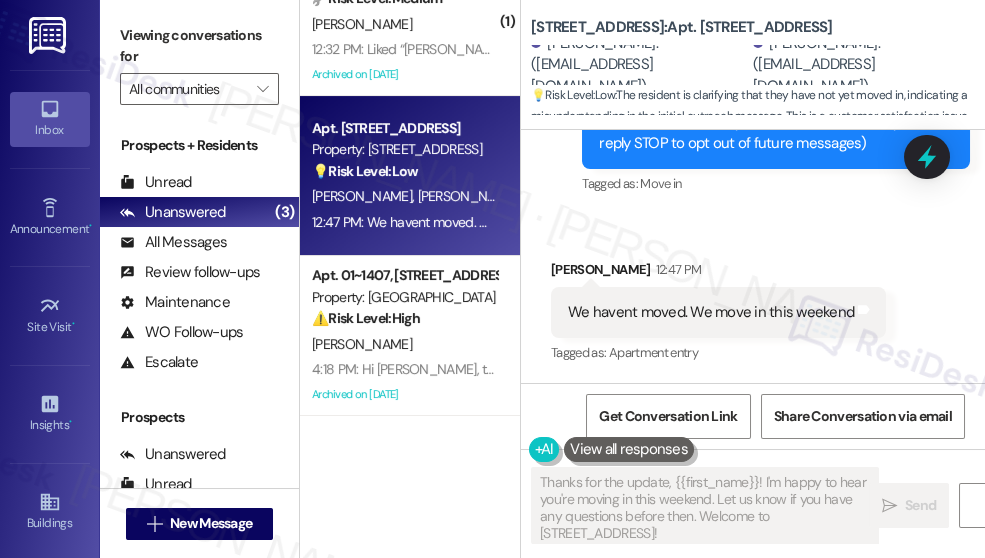 click on "We havent moved. We move in this weekend" at bounding box center [711, 312] 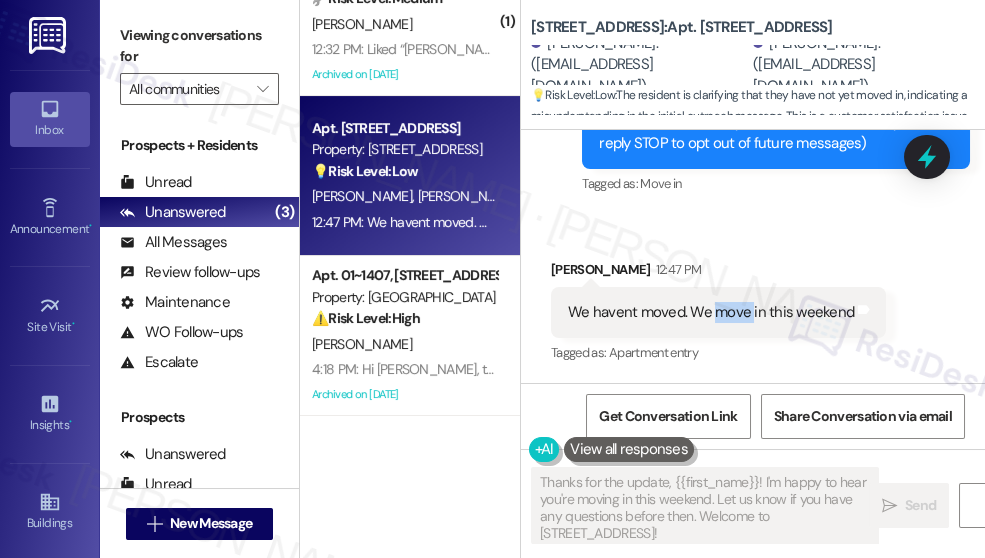 click on "We havent moved. We move in this weekend" at bounding box center [711, 312] 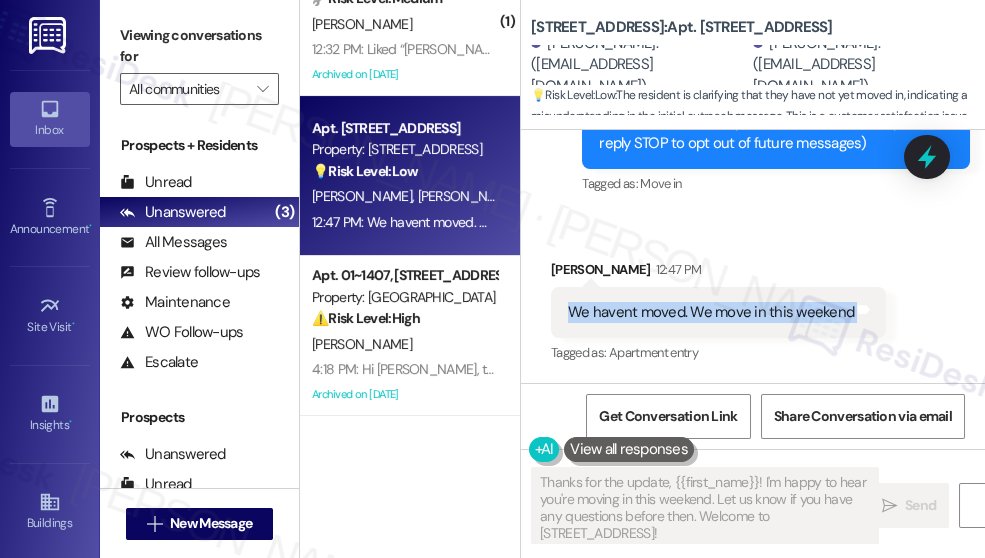 click on "We havent moved. We move in this weekend" at bounding box center [711, 312] 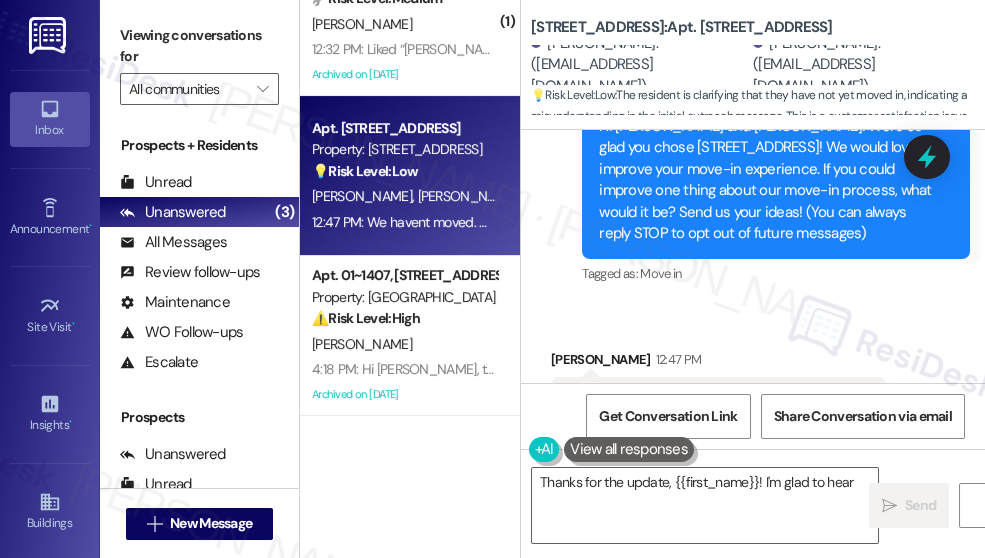 scroll, scrollTop: 166, scrollLeft: 0, axis: vertical 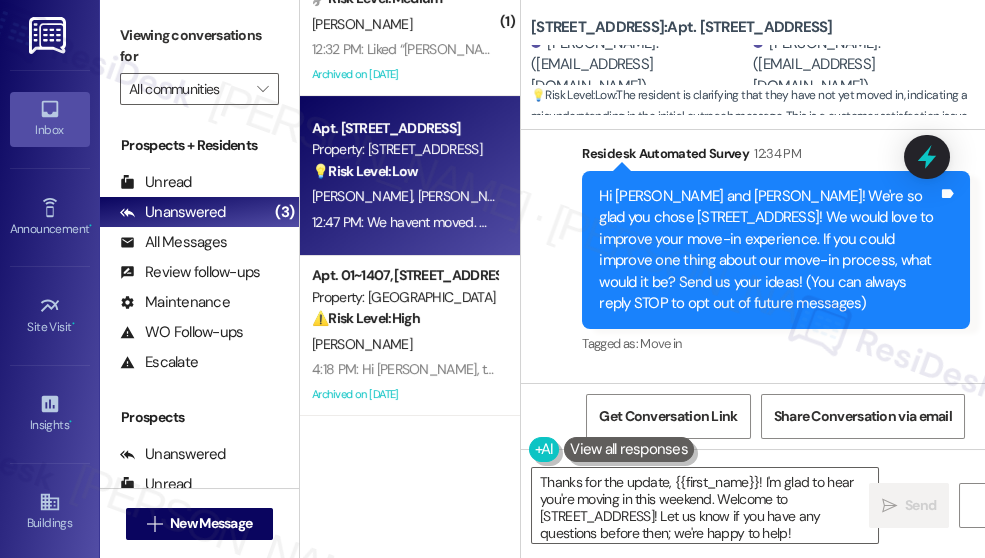click on "Hi [PERSON_NAME] and [PERSON_NAME]! We're so glad you chose [STREET_ADDRESS]! We would love to improve your move-in experience. If you could improve one thing about our move-in process, what would it be? Send us your ideas! (You can always reply STOP to opt out of future messages)" at bounding box center [768, 250] 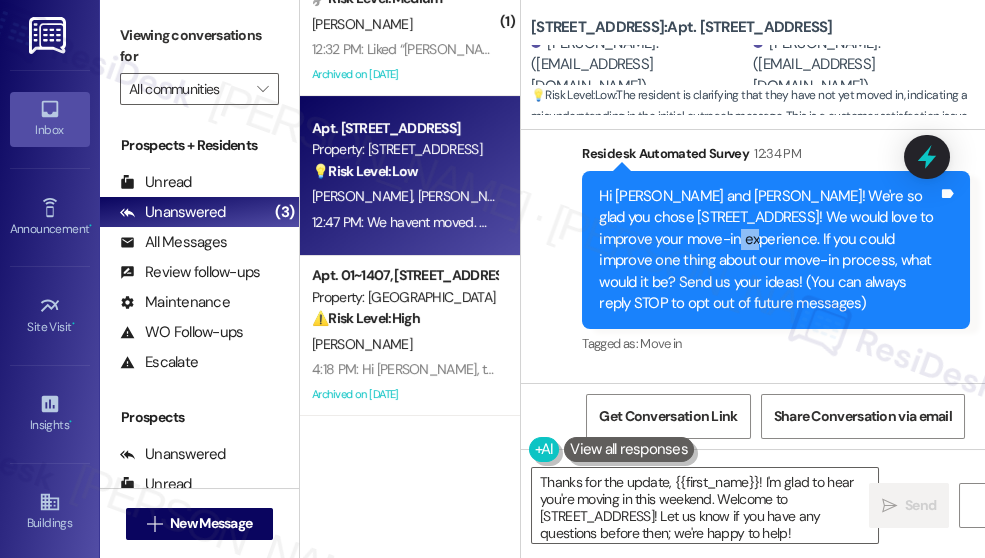 click on "Hi [PERSON_NAME] and [PERSON_NAME]! We're so glad you chose [STREET_ADDRESS]! We would love to improve your move-in experience. If you could improve one thing about our move-in process, what would it be? Send us your ideas! (You can always reply STOP to opt out of future messages)" at bounding box center [768, 250] 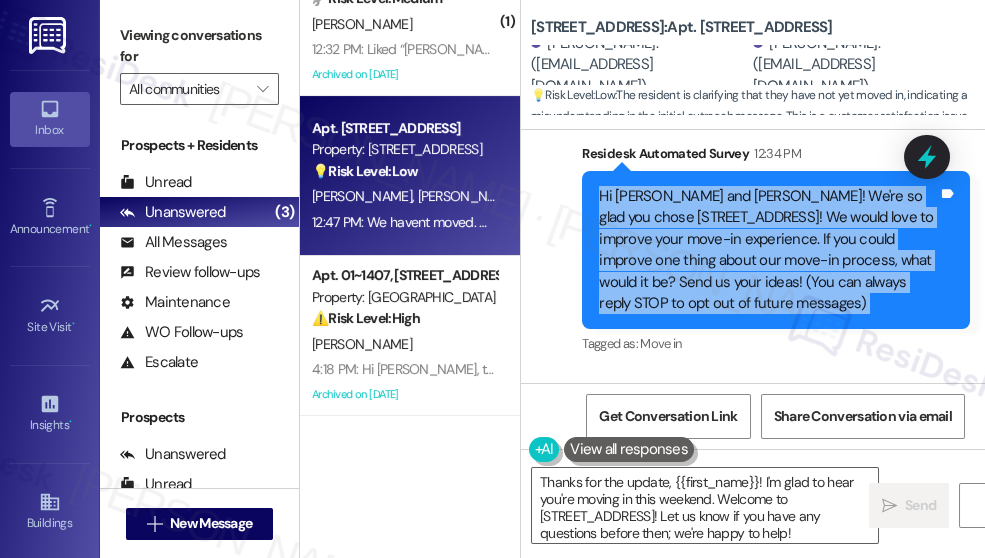click on "Hi [PERSON_NAME] and [PERSON_NAME]! We're so glad you chose [STREET_ADDRESS]! We would love to improve your move-in experience. If you could improve one thing about our move-in process, what would it be? Send us your ideas! (You can always reply STOP to opt out of future messages)" at bounding box center (768, 250) 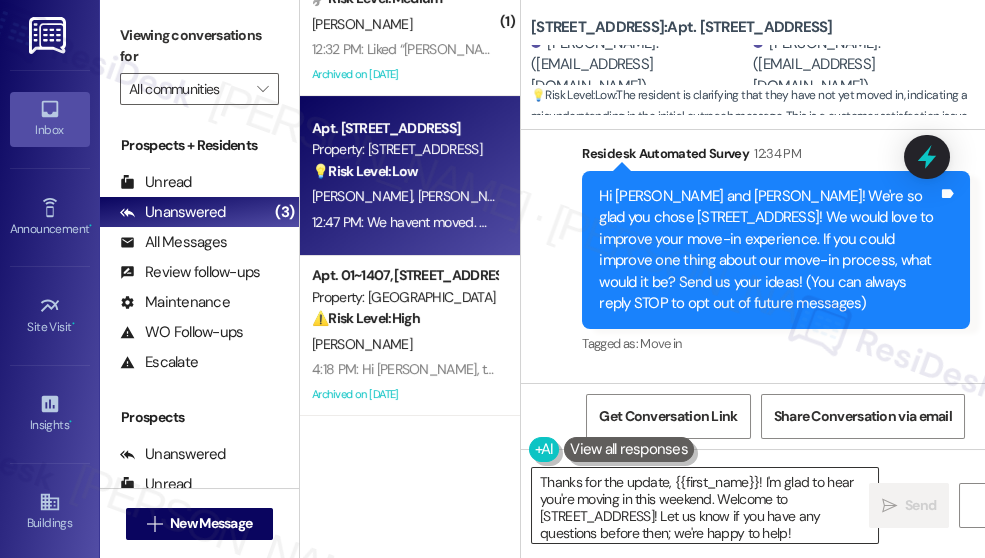 click on "Thanks for the update, {{first_name}}! I'm glad to hear you're moving in this weekend. Welcome to [STREET_ADDRESS]! Let us know if you have any questions before then; we're happy to help!" at bounding box center (705, 505) 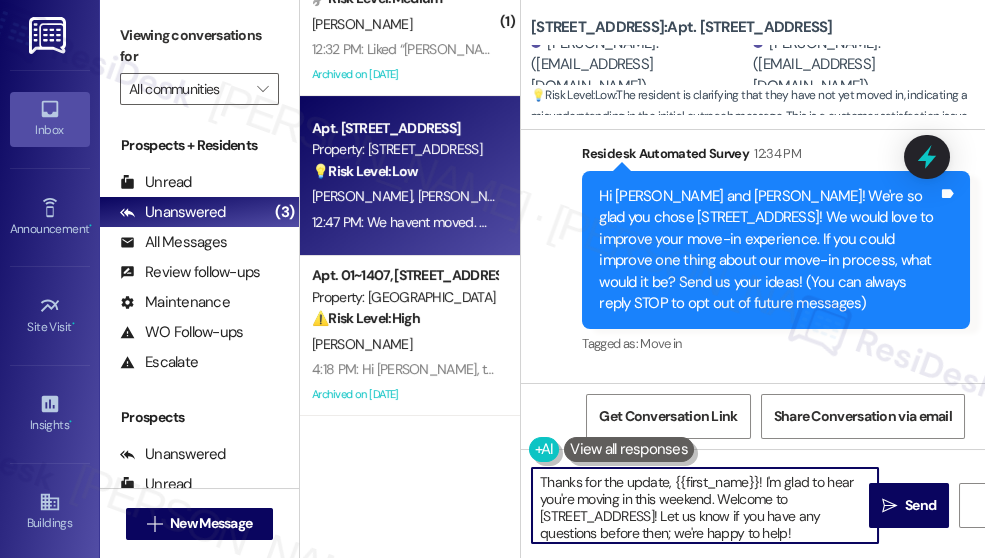 click on "Thanks for the update, {{first_name}}! I'm glad to hear you're moving in this weekend. Welcome to [STREET_ADDRESS]! Let us know if you have any questions before then; we're happy to help!" at bounding box center [705, 505] 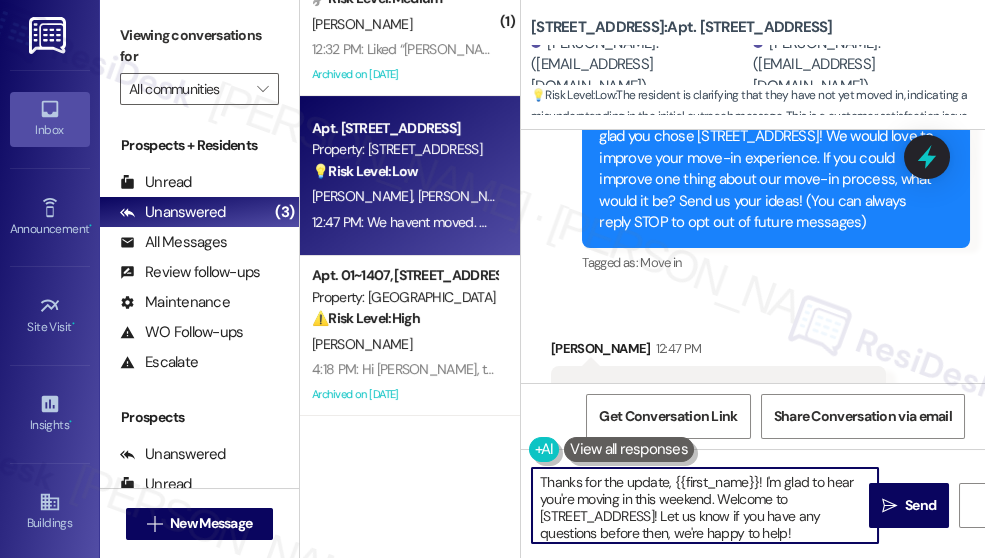 scroll, scrollTop: 326, scrollLeft: 0, axis: vertical 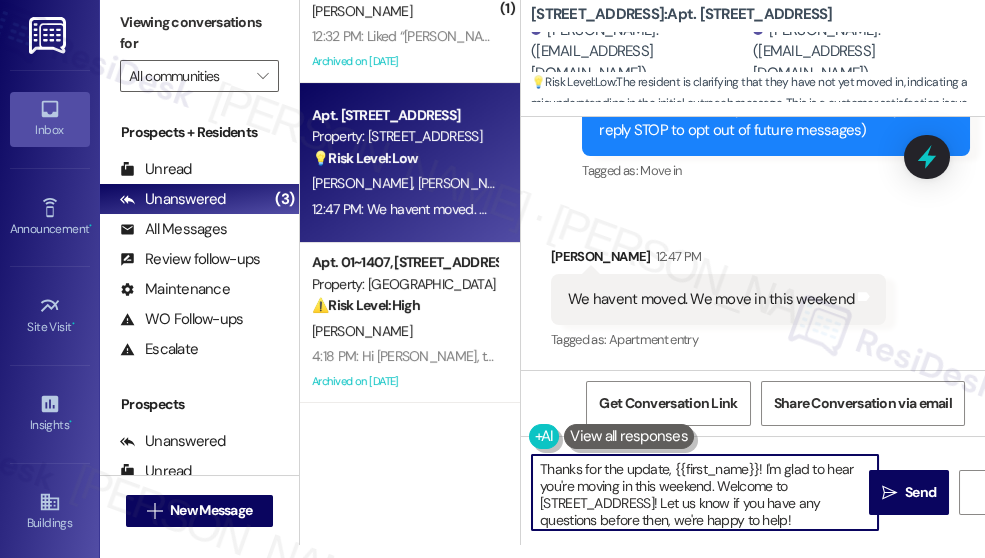 click on "[PERSON_NAME] 12:47 PM" at bounding box center [718, 260] 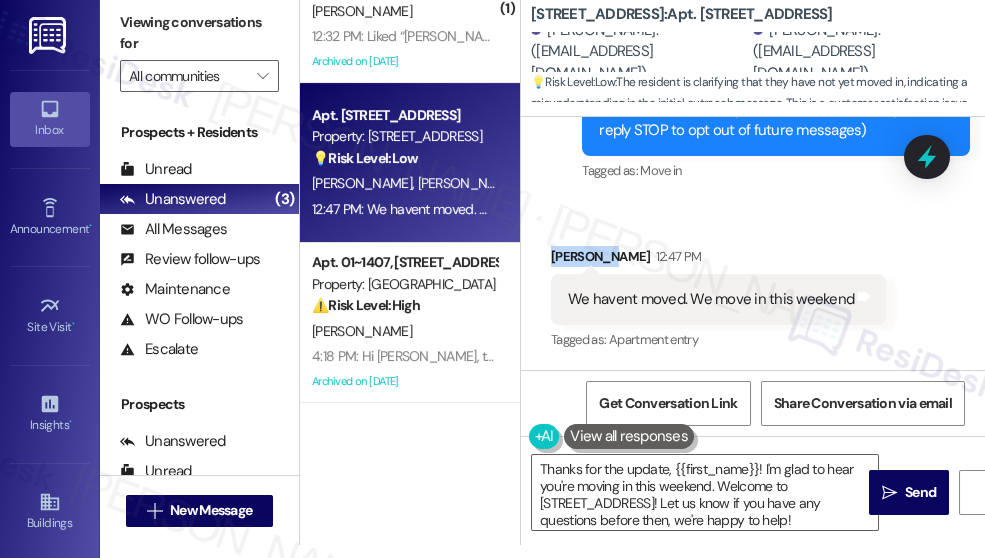 click on "[PERSON_NAME] 12:47 PM" at bounding box center [718, 260] 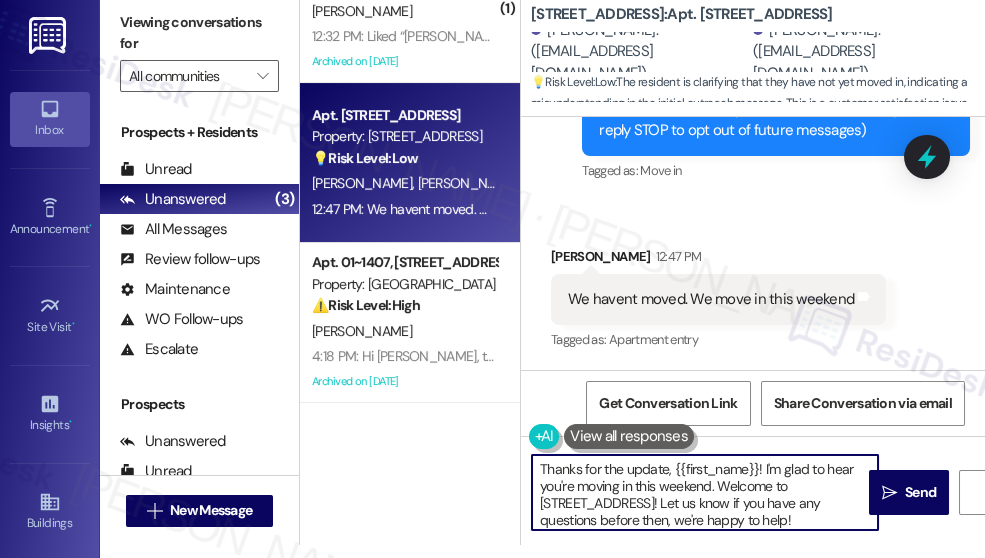 drag, startPoint x: 675, startPoint y: 470, endPoint x: 755, endPoint y: 456, distance: 81.21576 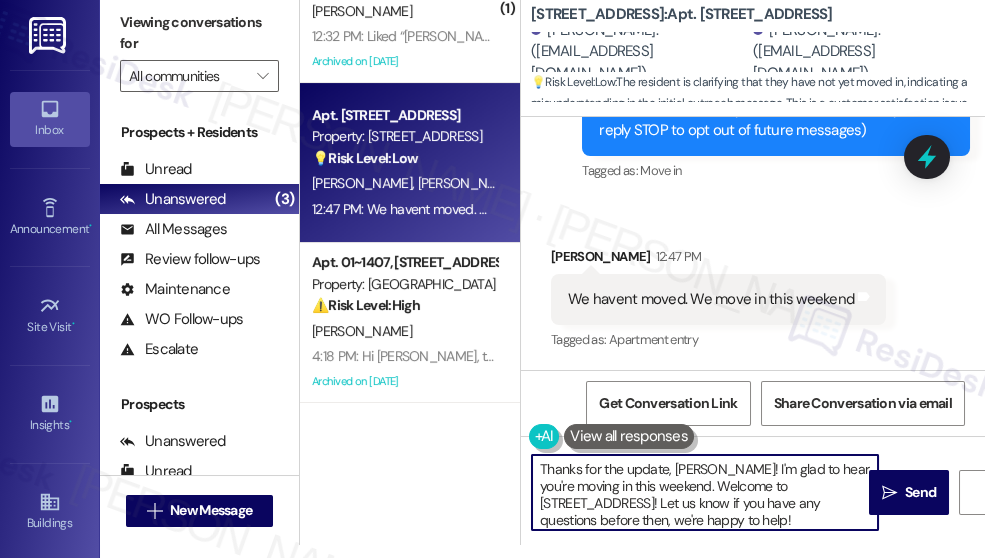 click on "Thanks for the update, [PERSON_NAME]! I'm glad to hear you're moving in this weekend. Welcome to [STREET_ADDRESS]! Let us know if you have any questions before then, we're happy to help!" at bounding box center (705, 492) 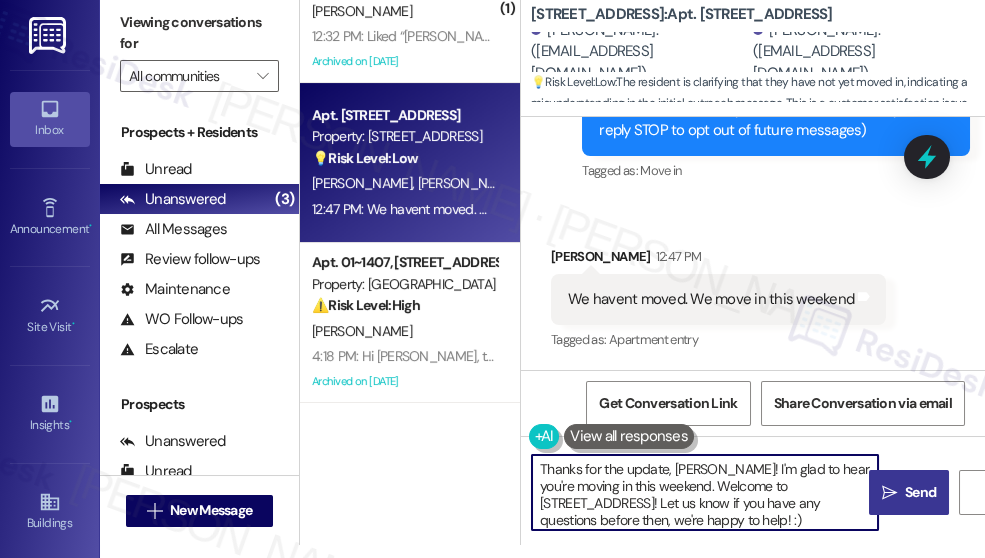 type on "Thanks for the update, [PERSON_NAME]! I'm glad to hear you're moving in this weekend. Welcome to [STREET_ADDRESS]! Let us know if you have any questions before then, we're happy to help! :)" 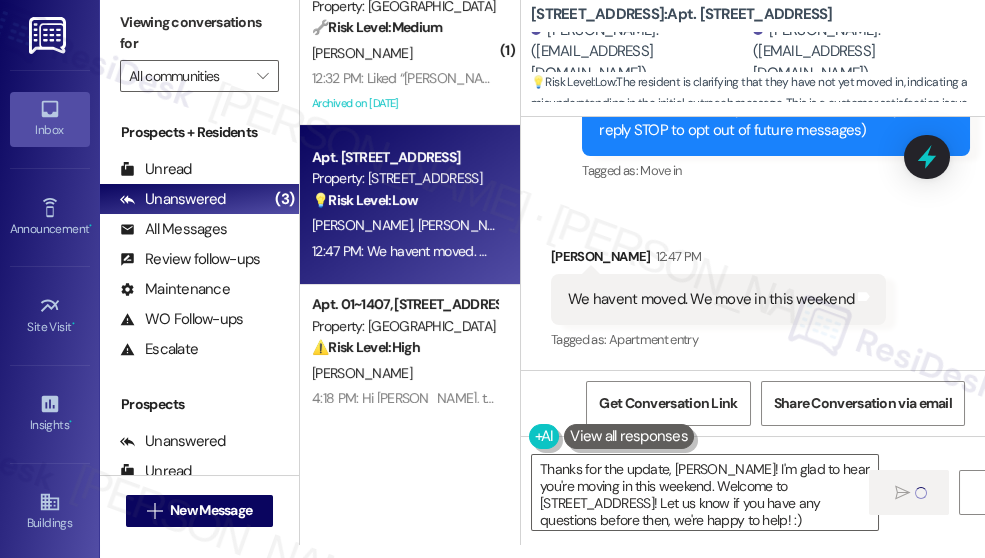 scroll, scrollTop: 0, scrollLeft: 0, axis: both 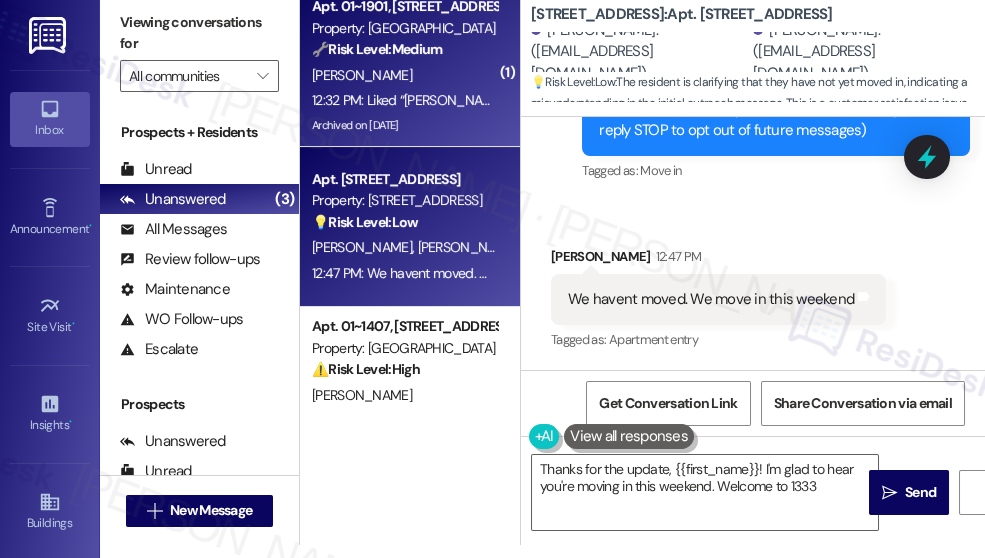 type on "Thanks for the update, {{first_name}}! I'm glad to hear you're moving in this weekend. Welcome to 1333" 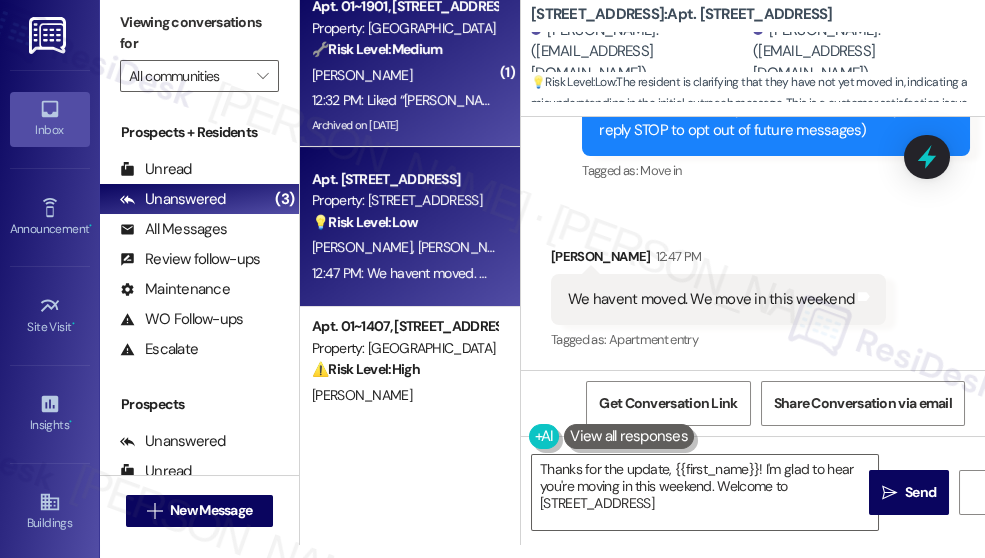 click on "🔧  Risk Level:  Medium The resident needed access to the portal to pay rent, which was resolved by the site team. The resident acknowledged the resolution. This is a financial concern that was addressed, so it is not urgent." at bounding box center (404, 49) 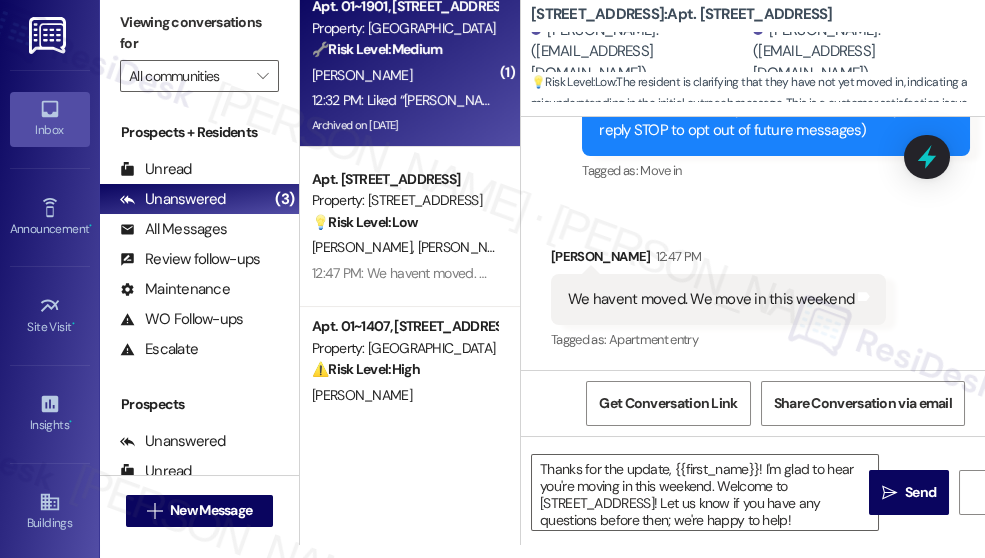 type on "Fetching suggested responses. Please feel free to read through the conversation in the meantime." 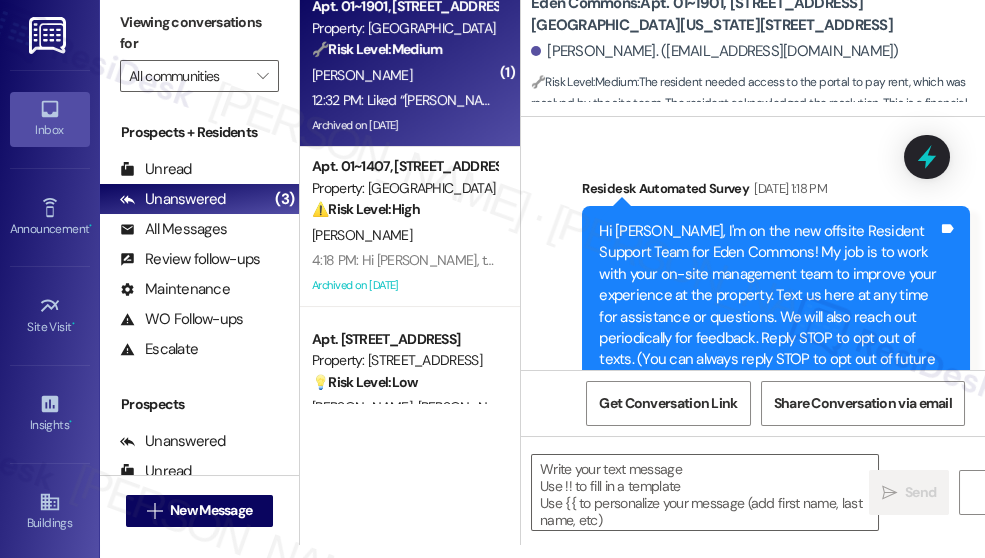 scroll, scrollTop: 0, scrollLeft: 0, axis: both 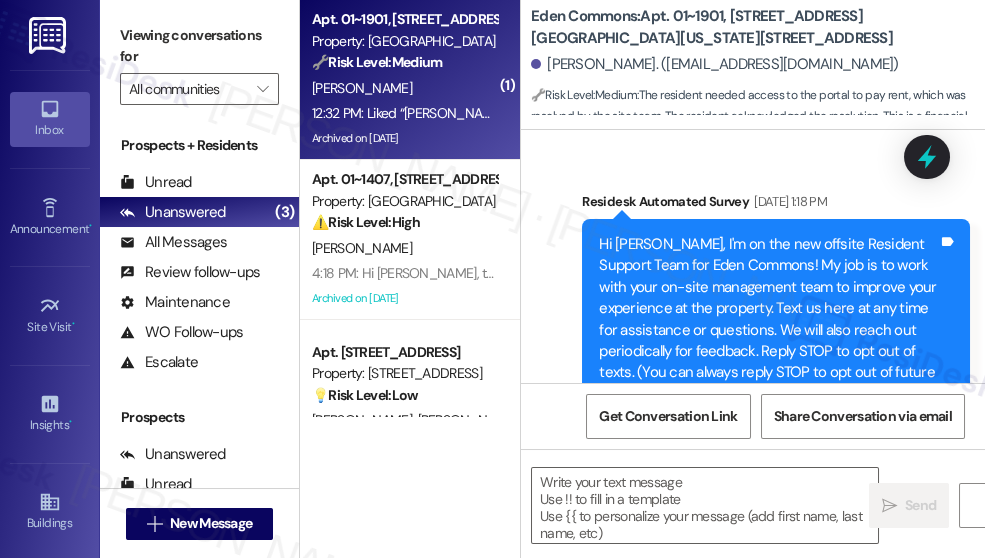 click on "Apt. 01~1901, [STREET_ADDRESS][GEOGRAPHIC_DATA][US_STATE][STREET_ADDRESS] Property: Eden Commons 🔧  Risk Level:  Medium The resident needed access to the portal to pay rent, which was resolved by the site team. The resident acknowledged the resolution. This is a financial concern that was addressed, so it is not urgent." at bounding box center [404, 41] 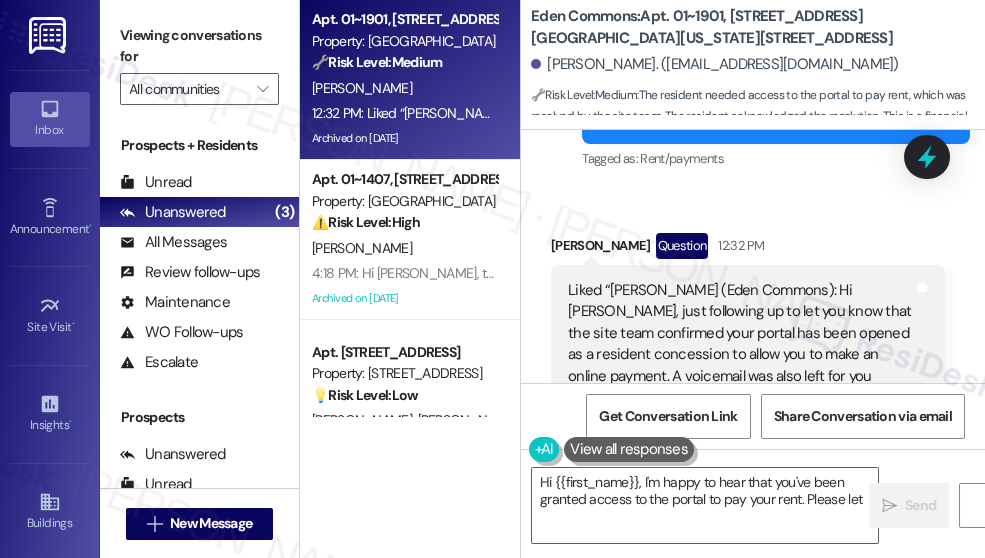 scroll, scrollTop: 10696, scrollLeft: 0, axis: vertical 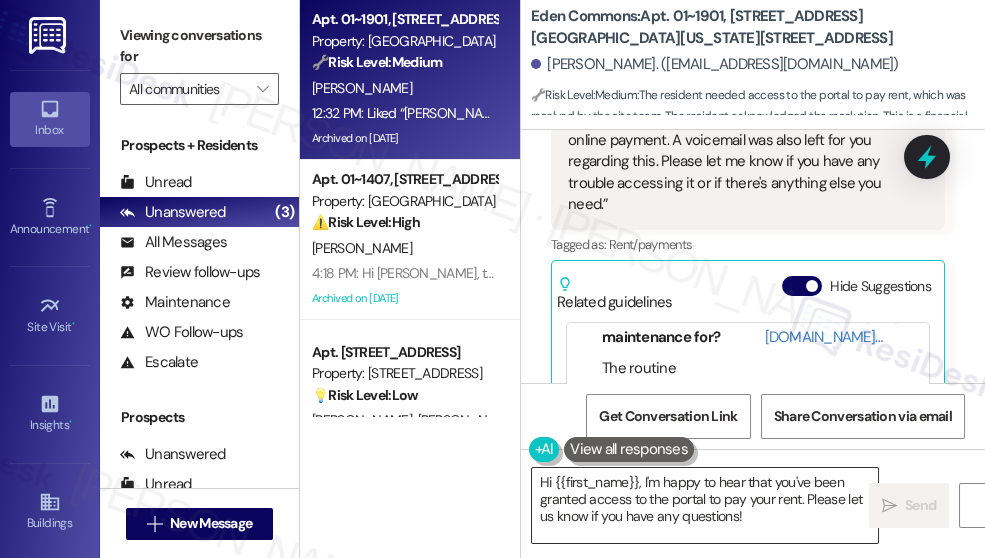 click on "Hi {{first_name}}, I'm happy to hear that you've been granted access to the portal to pay your rent. Please let us know if you have any questions!" at bounding box center [705, 505] 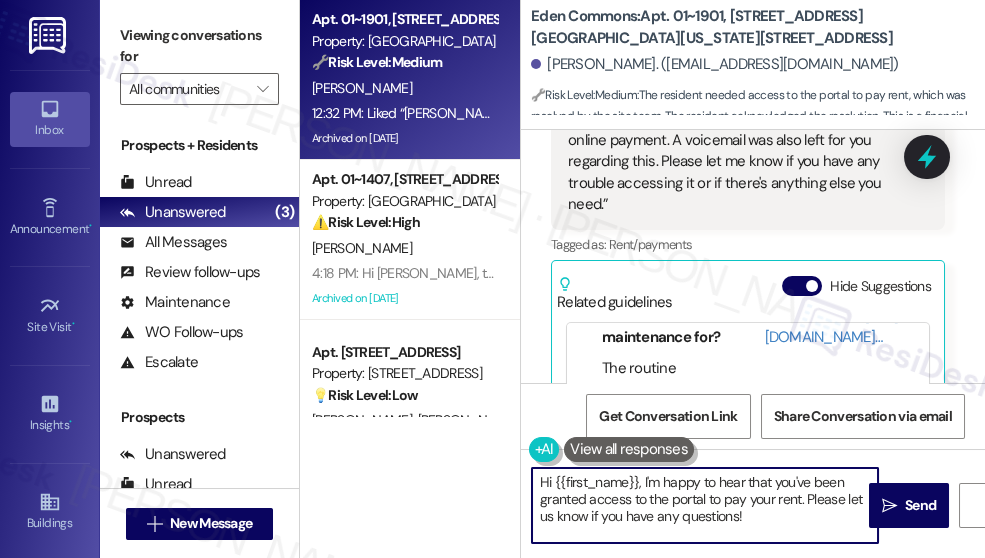 click on "Hi {{first_name}}, I'm happy to hear that you've been granted access to the portal to pay your rent. Please let us know if you have any questions!" at bounding box center (705, 505) 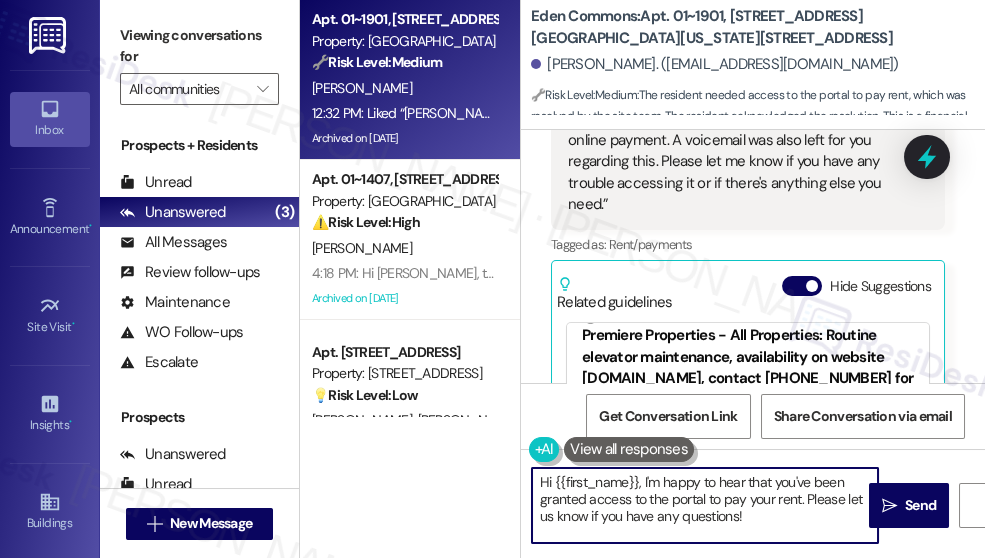 scroll, scrollTop: 0, scrollLeft: 0, axis: both 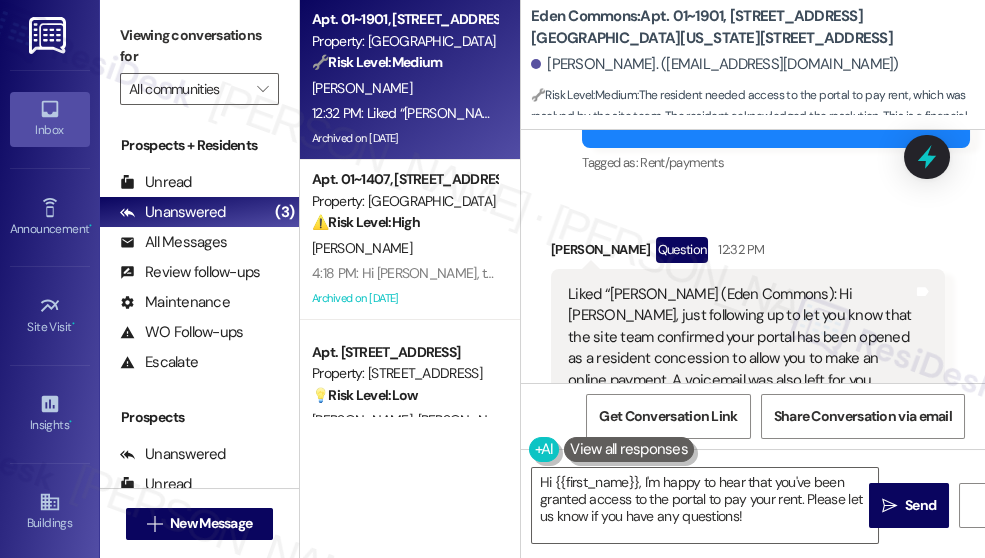 click on "Hide Suggestions" at bounding box center [802, 526] 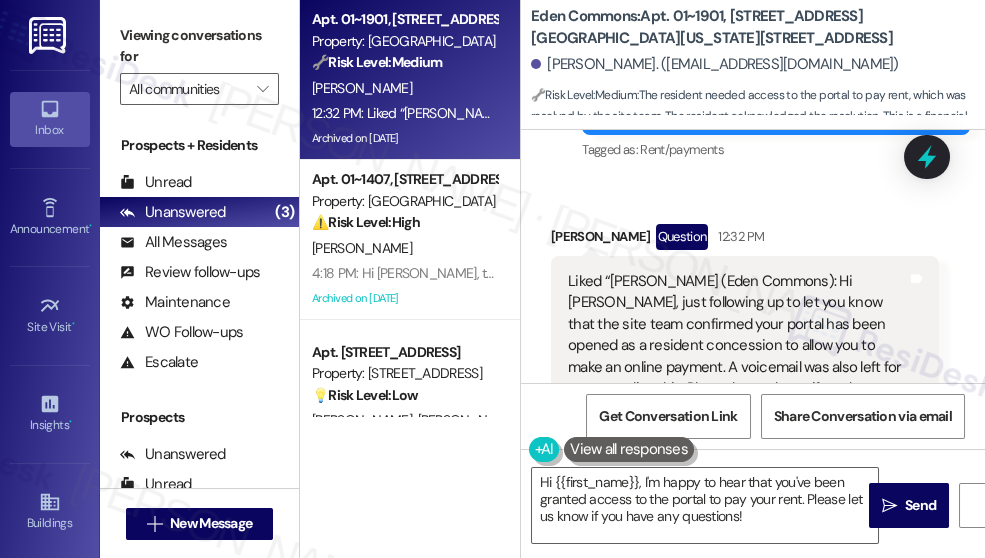 scroll, scrollTop: 10472, scrollLeft: 0, axis: vertical 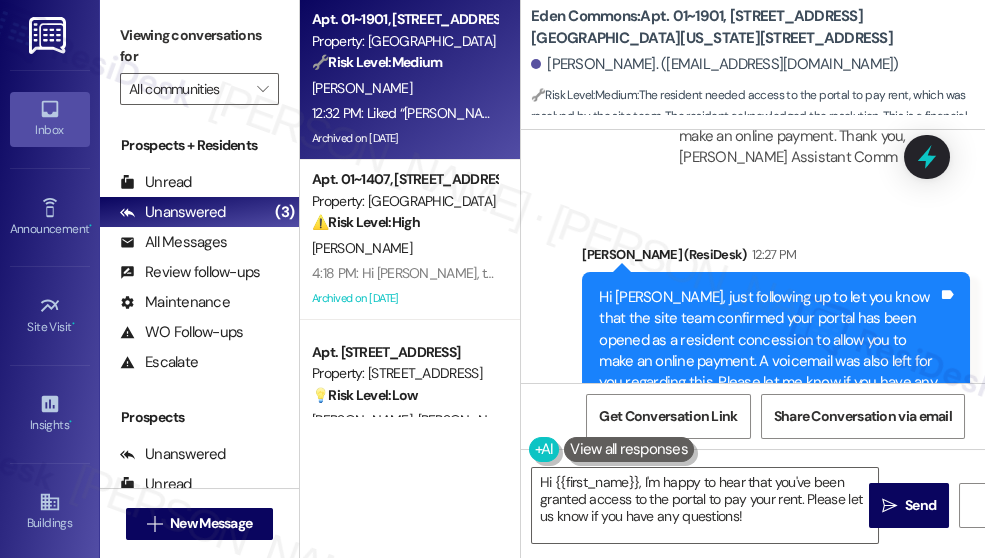 click on "Hi [PERSON_NAME], just following up to let you know that the site team confirmed your portal has been opened as a resident concession to allow you to make an online payment. A voicemail was also left for you regarding this. Please let me know if you have any trouble accessing it or if there’s anything else you need." at bounding box center (768, 362) 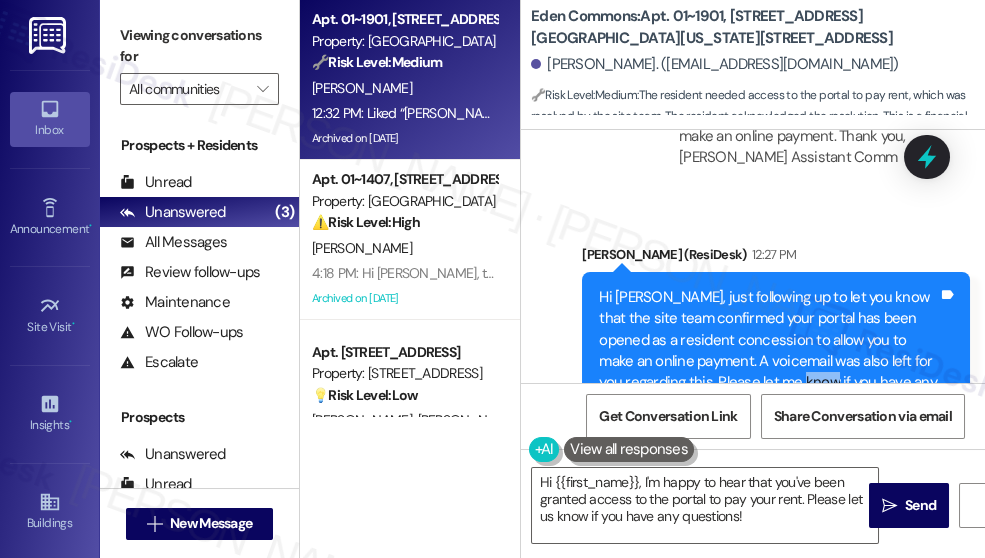 click on "Hi [PERSON_NAME], just following up to let you know that the site team confirmed your portal has been opened as a resident concession to allow you to make an online payment. A voicemail was also left for you regarding this. Please let me know if you have any trouble accessing it or if there’s anything else you need." at bounding box center (768, 362) 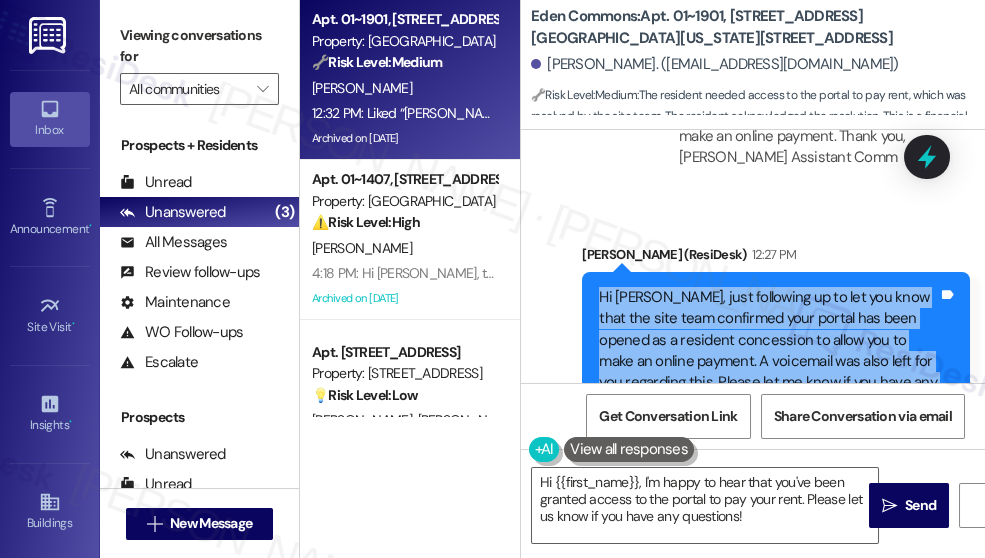 click on "Hi [PERSON_NAME], just following up to let you know that the site team confirmed your portal has been opened as a resident concession to allow you to make an online payment. A voicemail was also left for you regarding this. Please let me know if you have any trouble accessing it or if there’s anything else you need." at bounding box center (768, 362) 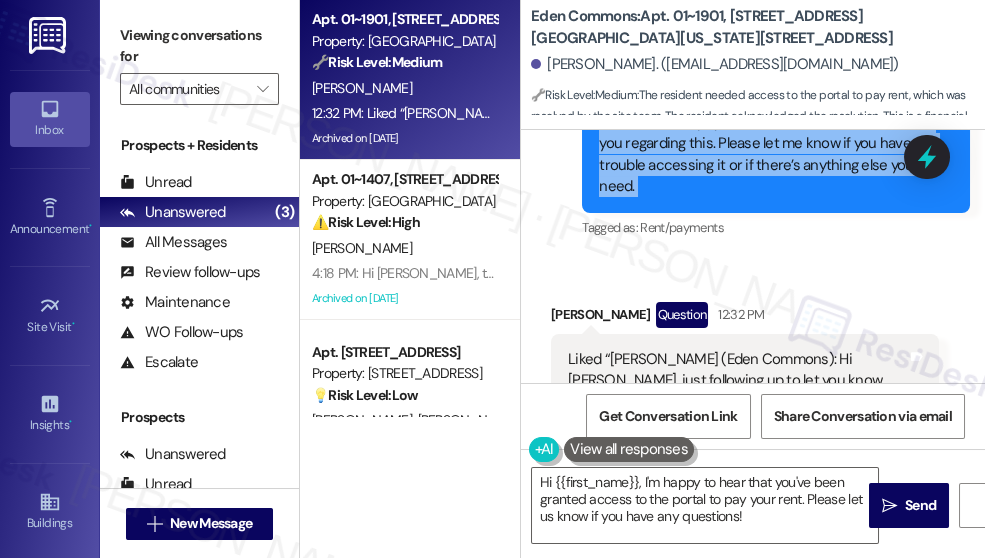 scroll, scrollTop: 10472, scrollLeft: 0, axis: vertical 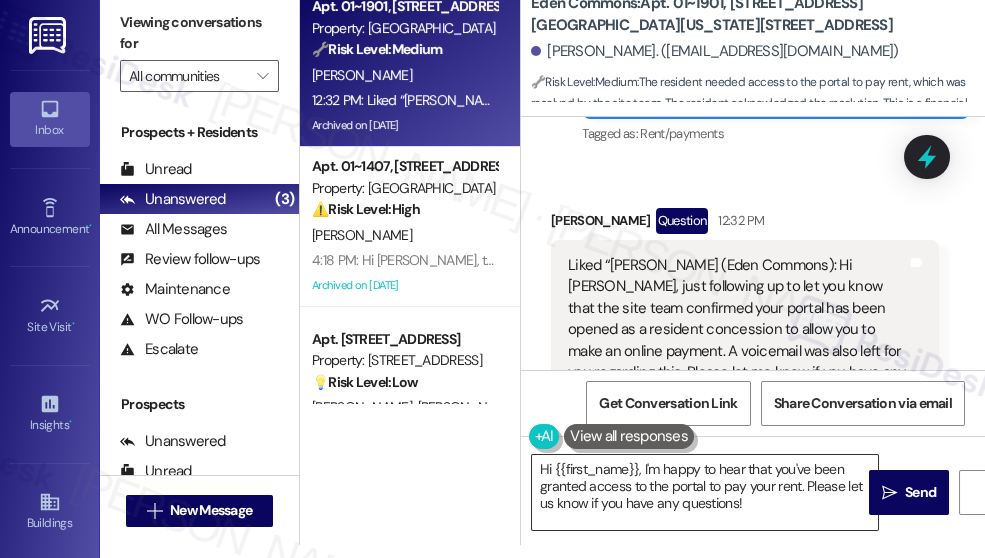 click on "Hi {{first_name}}, I'm happy to hear that you've been granted access to the portal to pay your rent. Please let us know if you have any questions!" at bounding box center (705, 492) 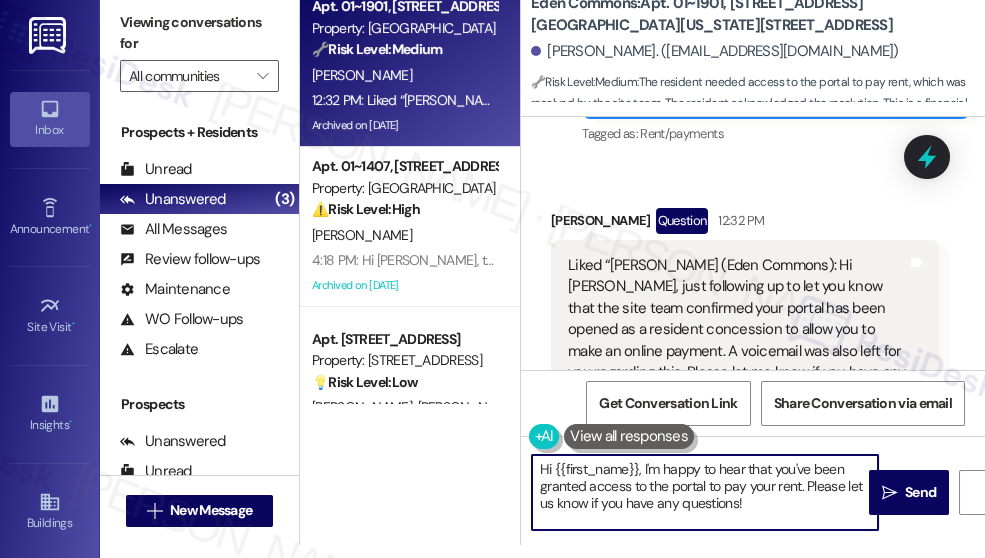 click on "Hi {{first_name}}, I'm happy to hear that you've been granted access to the portal to pay your rent. Please let us know if you have any questions!" at bounding box center [705, 492] 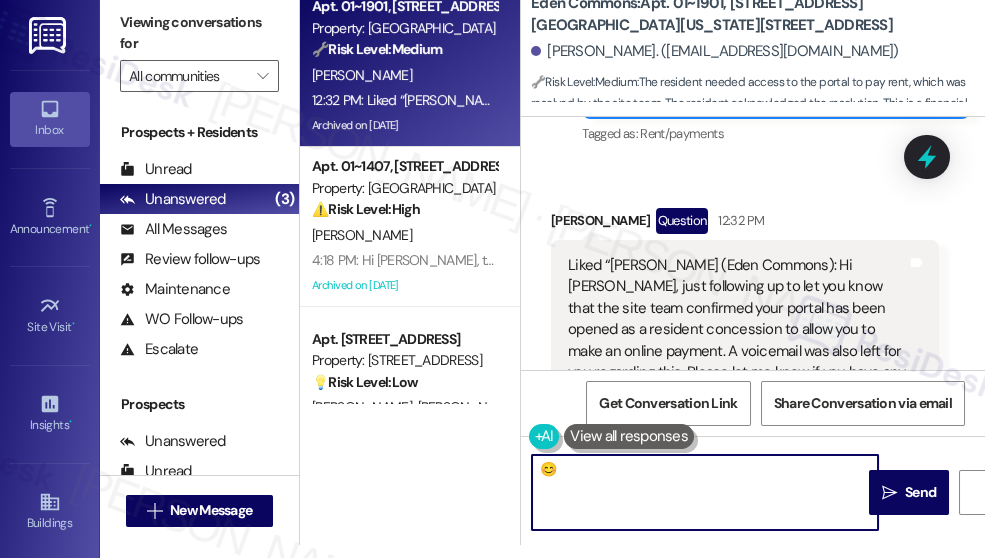 click on "😊" at bounding box center [705, 492] 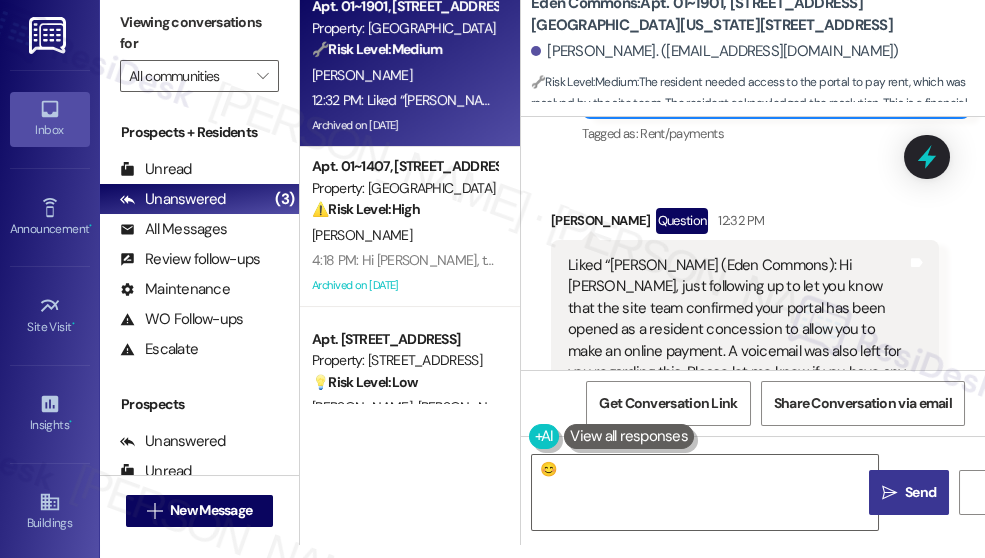 click on "Send" at bounding box center [920, 492] 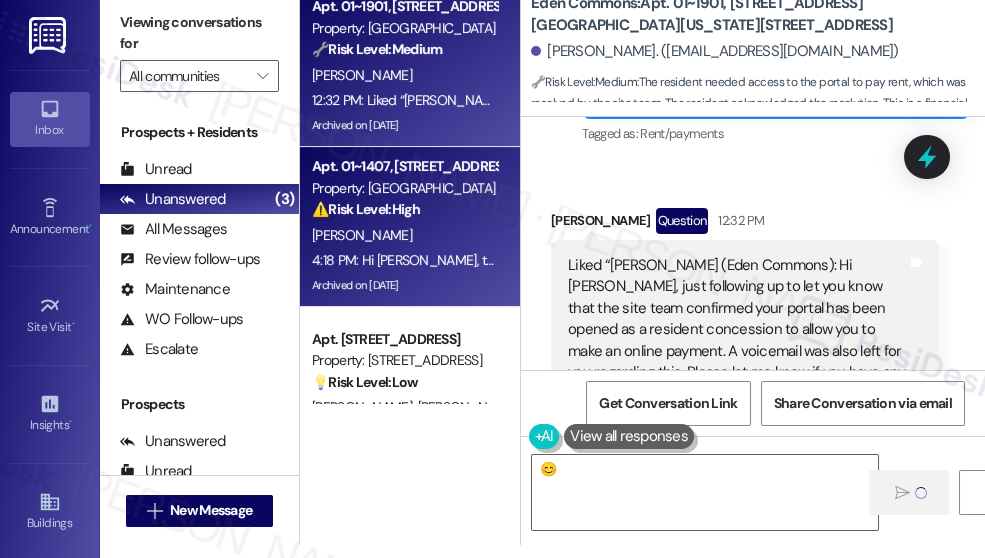type 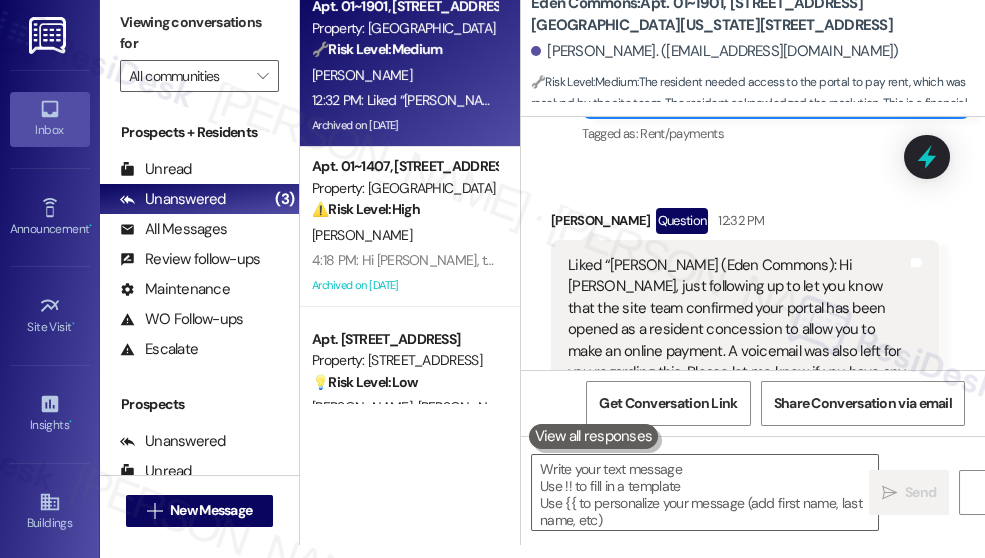 scroll, scrollTop: 10472, scrollLeft: 0, axis: vertical 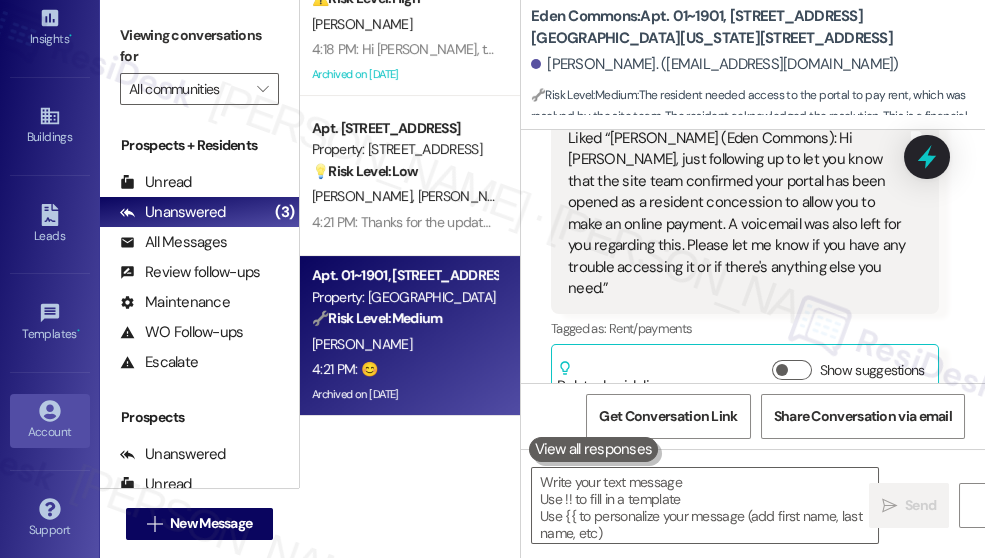 click on "Account" at bounding box center [50, 421] 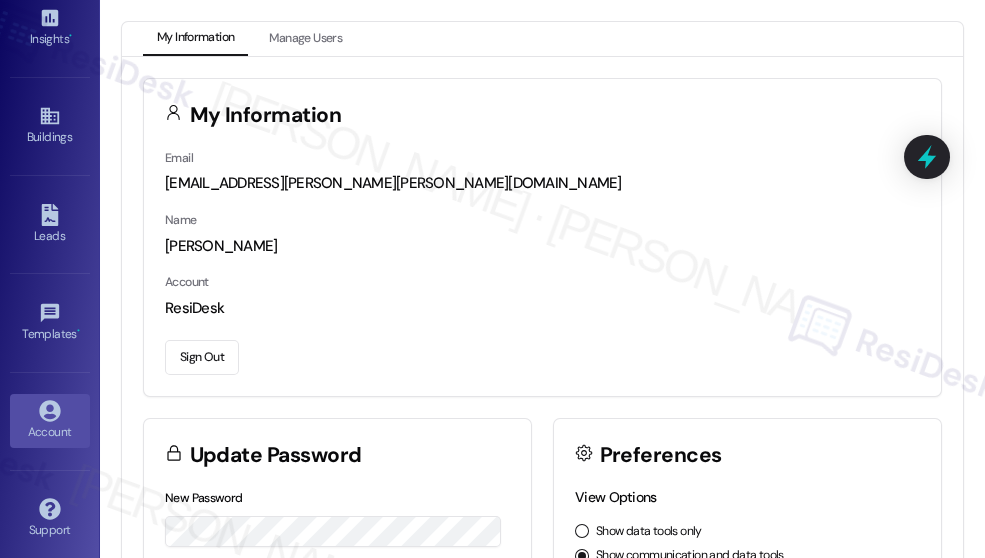 click on "Sign Out" at bounding box center [202, 357] 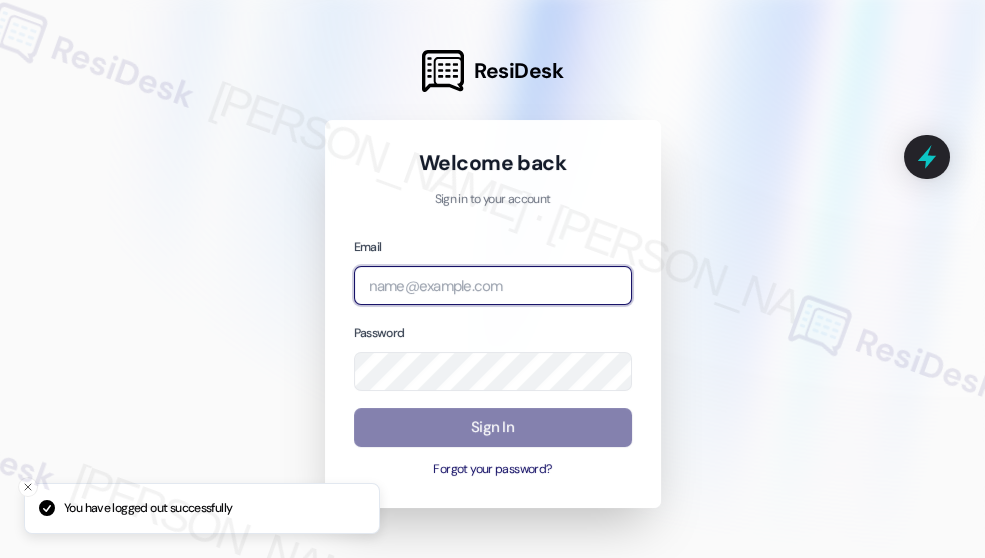 click at bounding box center (493, 285) 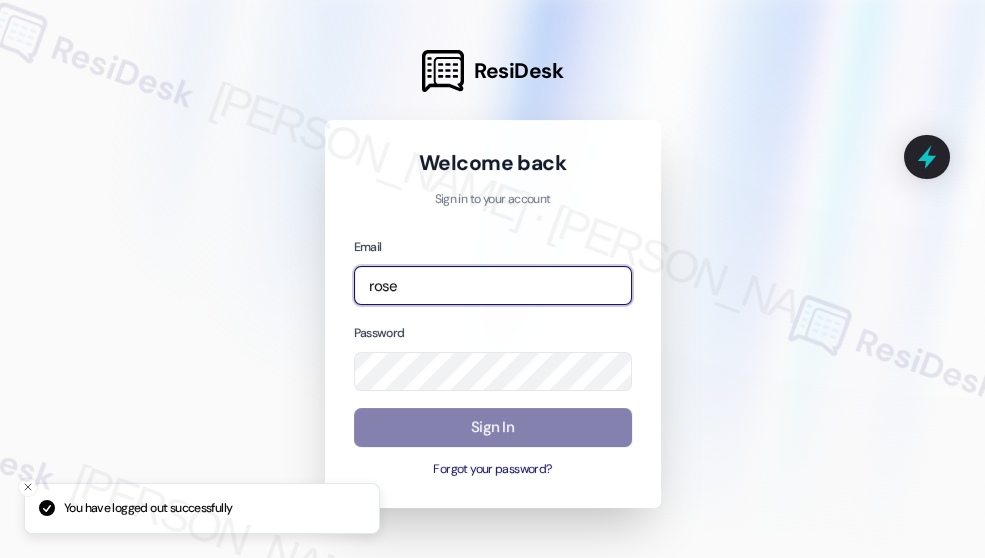 type on "automated-surveys-rose_life-[PERSON_NAME].[PERSON_NAME]@rose_[DOMAIN_NAME]" 